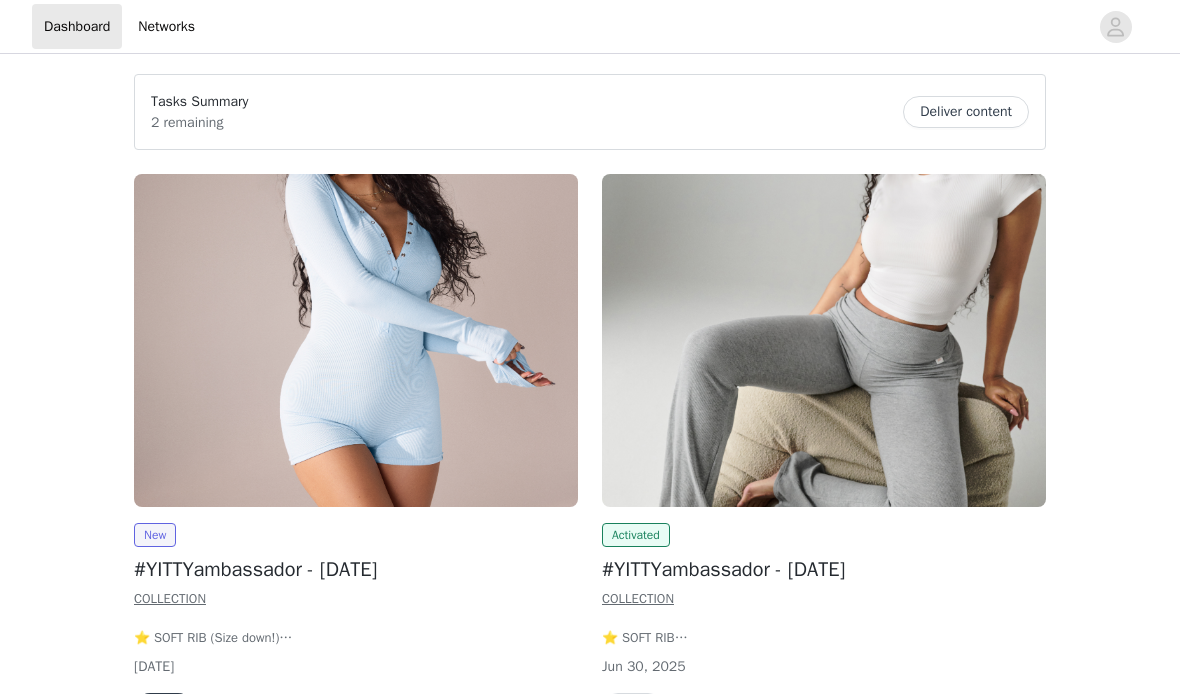 scroll, scrollTop: 0, scrollLeft: 0, axis: both 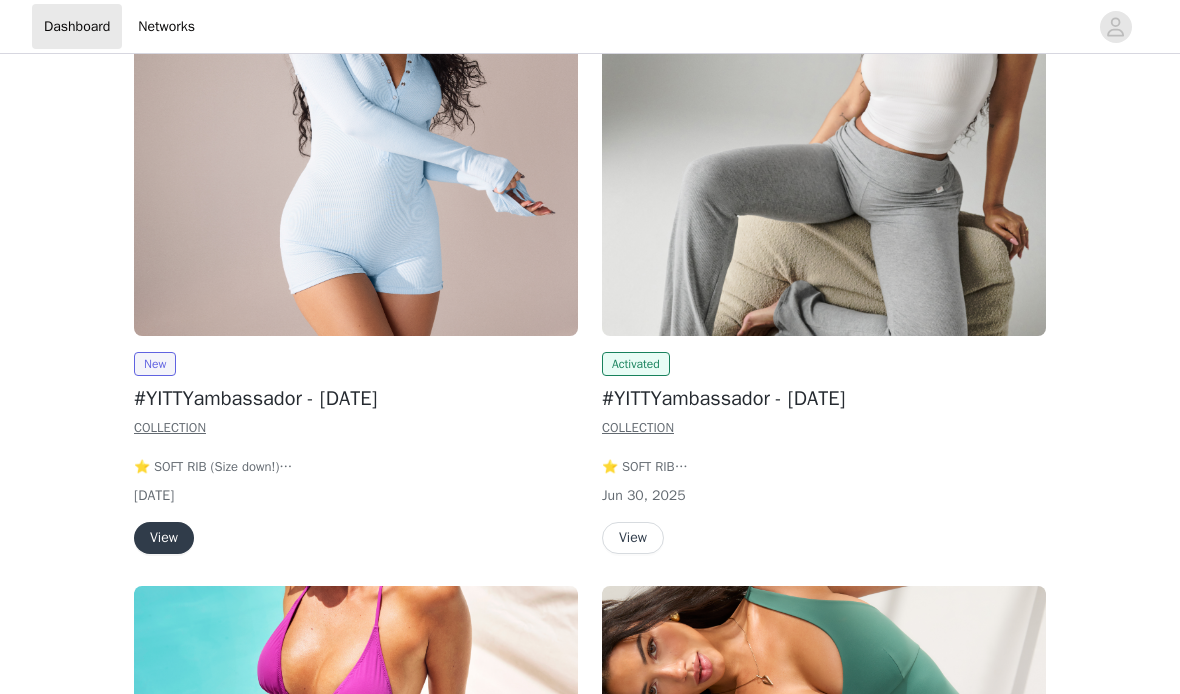 click on "View" at bounding box center (356, 538) 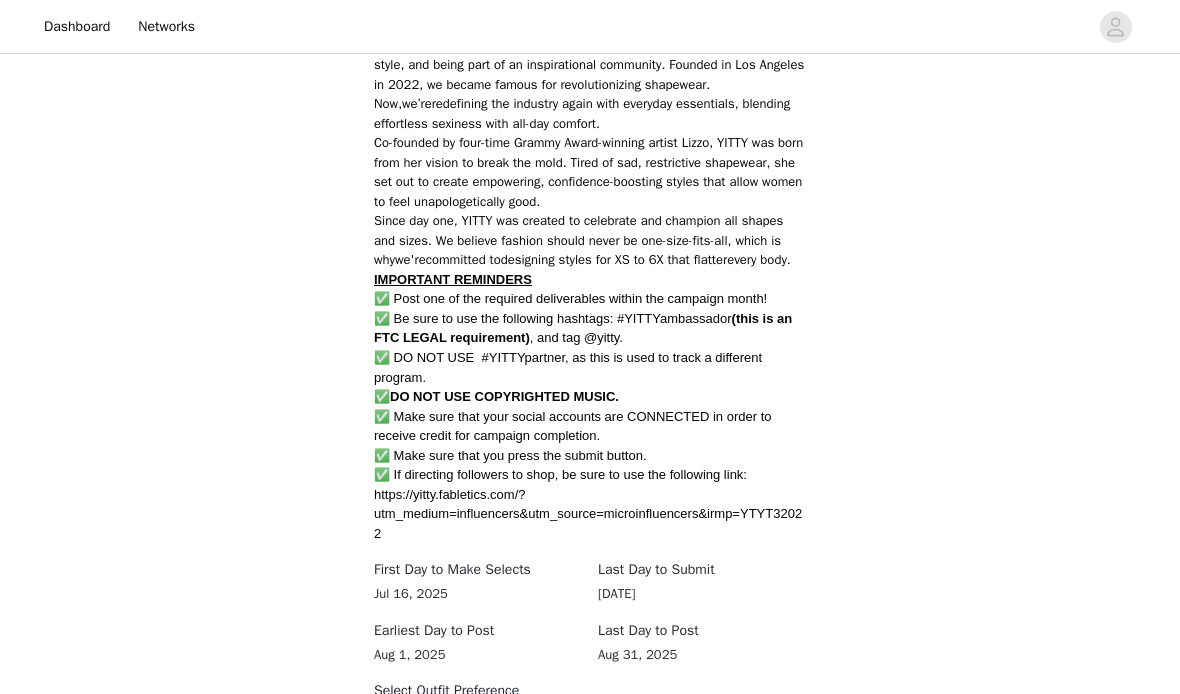 scroll, scrollTop: 1244, scrollLeft: 0, axis: vertical 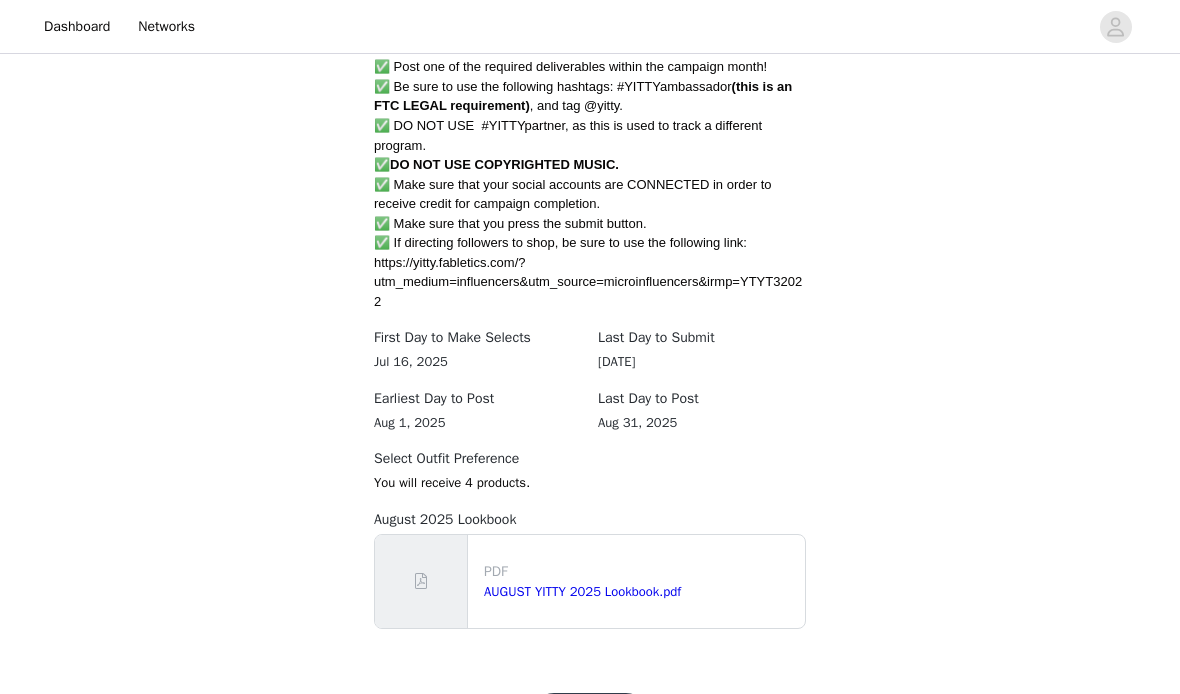 click on "Get Started" at bounding box center [590, 718] 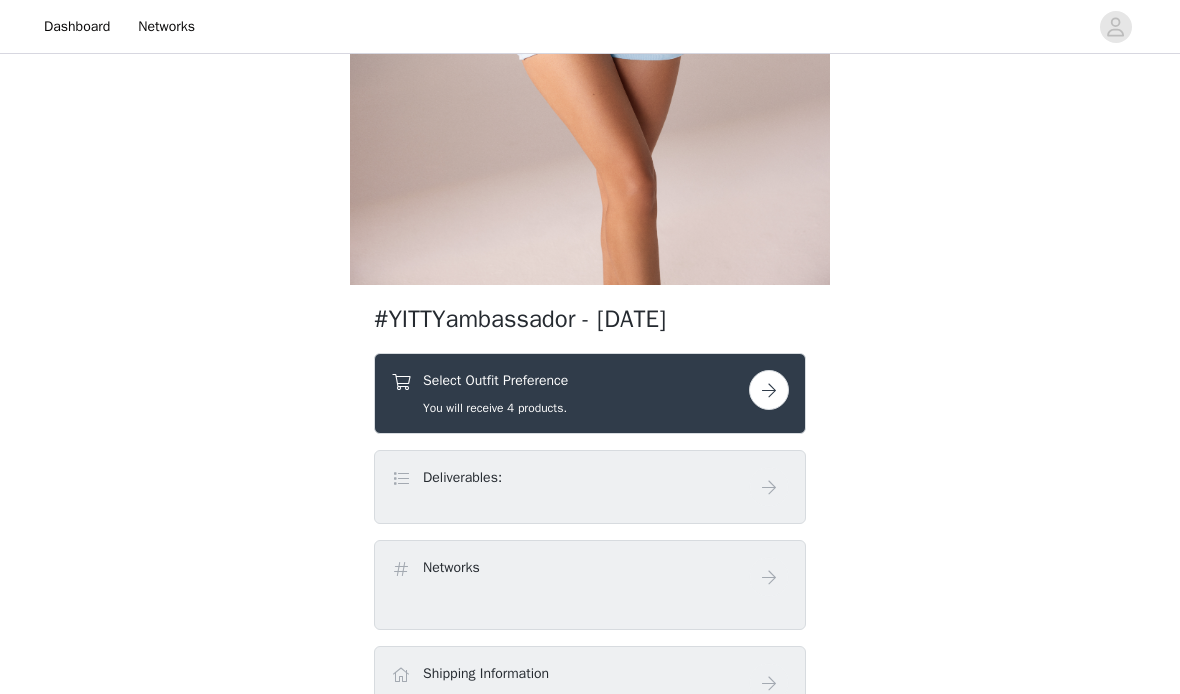 scroll, scrollTop: 493, scrollLeft: 0, axis: vertical 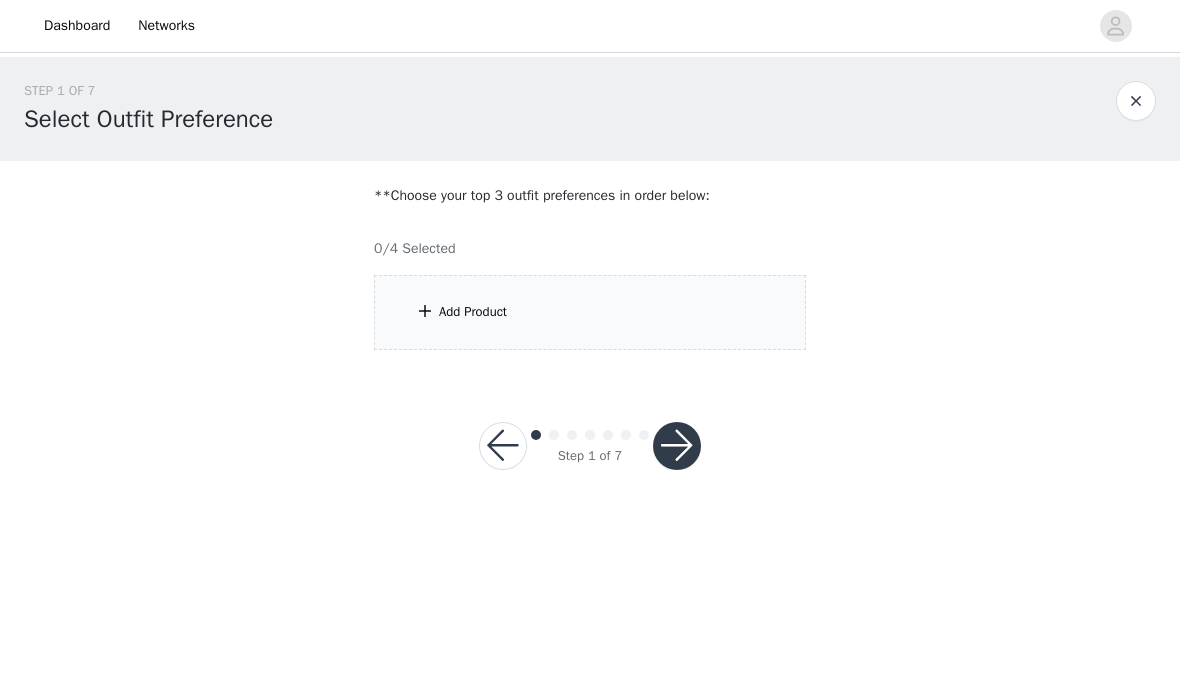click on "Add Product" at bounding box center [590, 313] 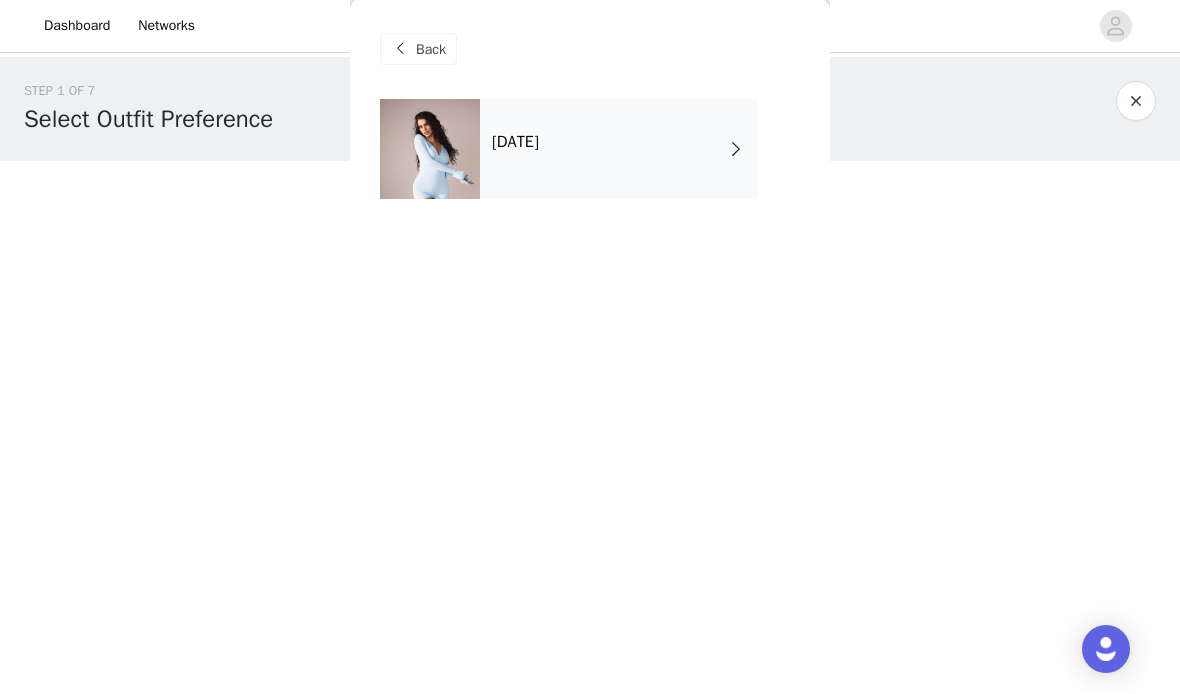 click on "[DATE]" at bounding box center [619, 150] 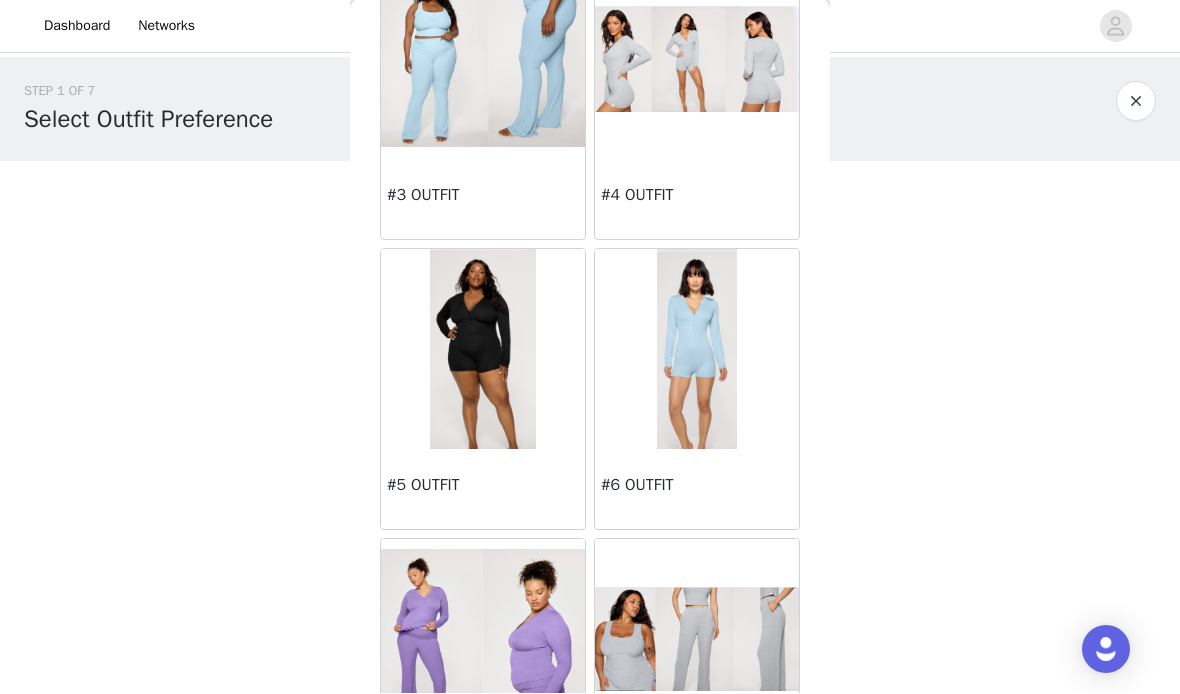 scroll, scrollTop: 438, scrollLeft: 0, axis: vertical 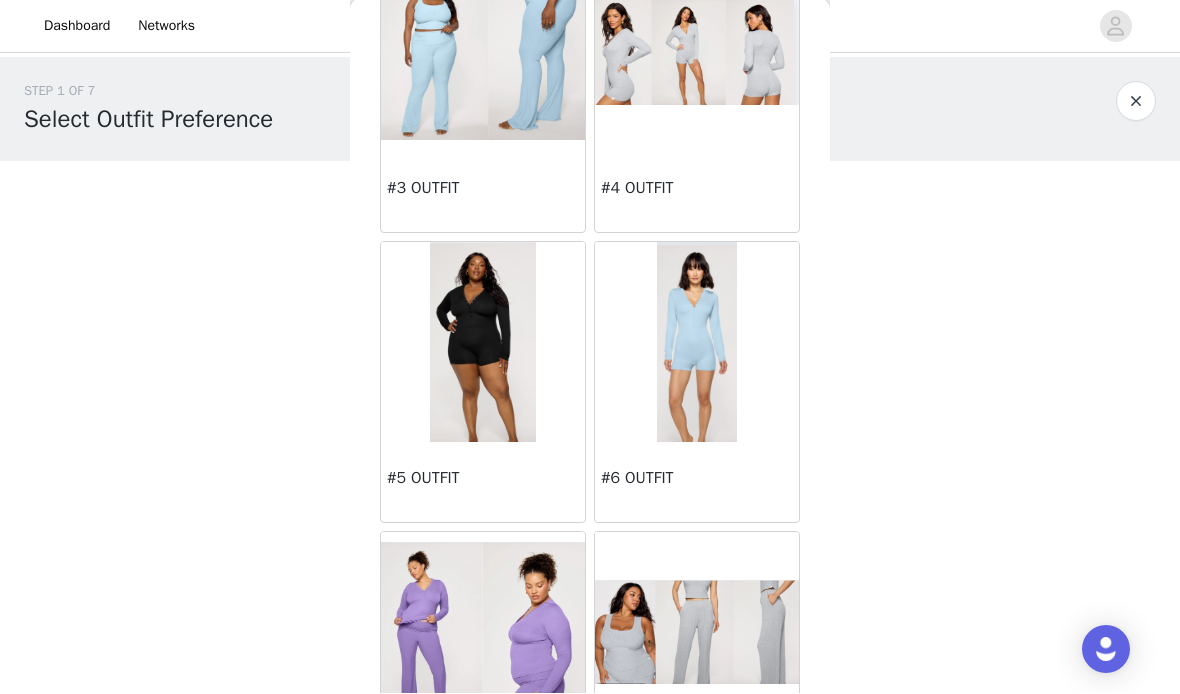 click on "#5 OUTFIT" at bounding box center (483, 483) 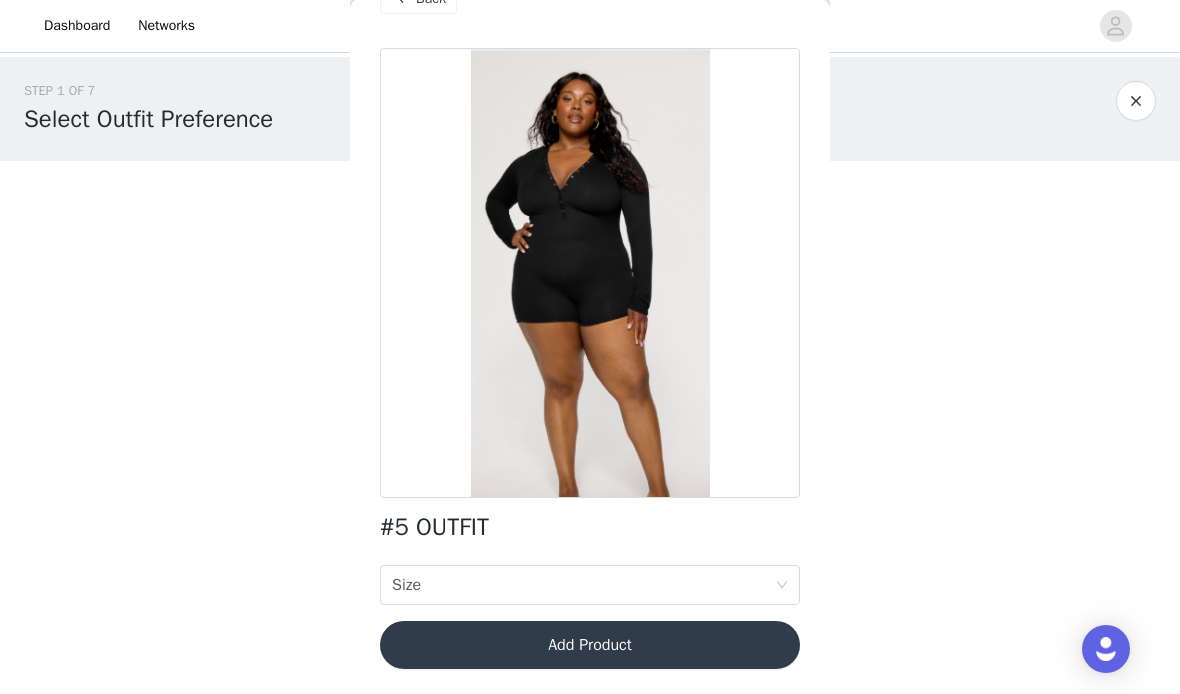 scroll, scrollTop: 51, scrollLeft: 0, axis: vertical 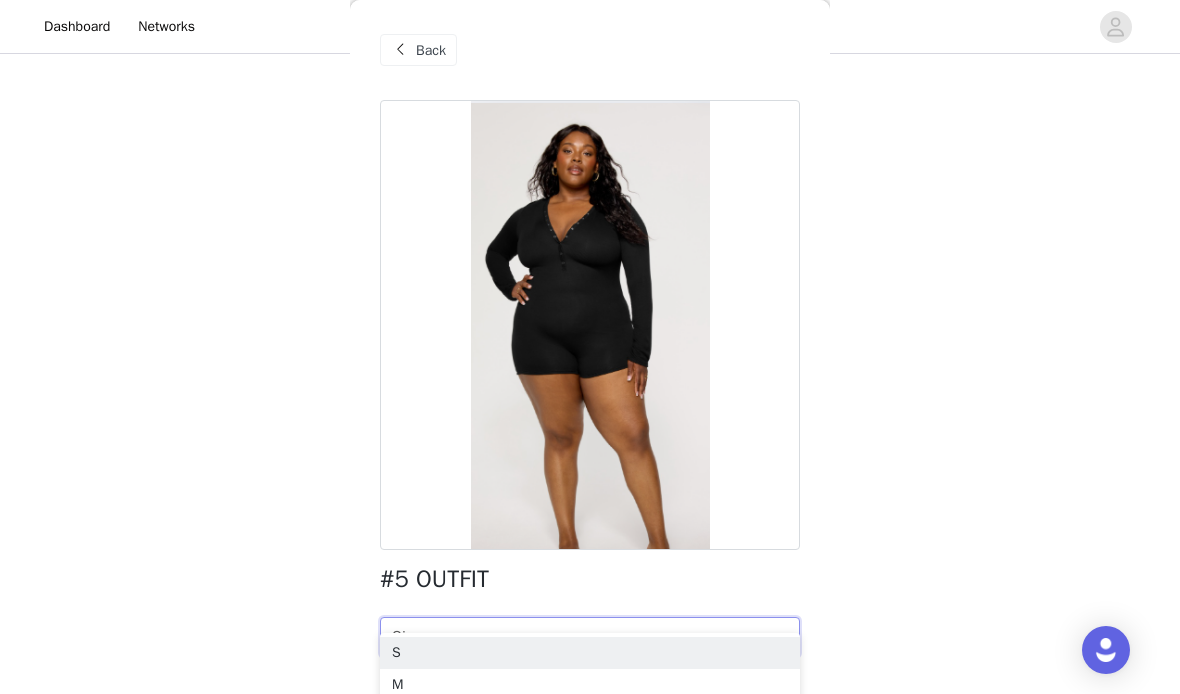 click on "S" at bounding box center (590, 653) 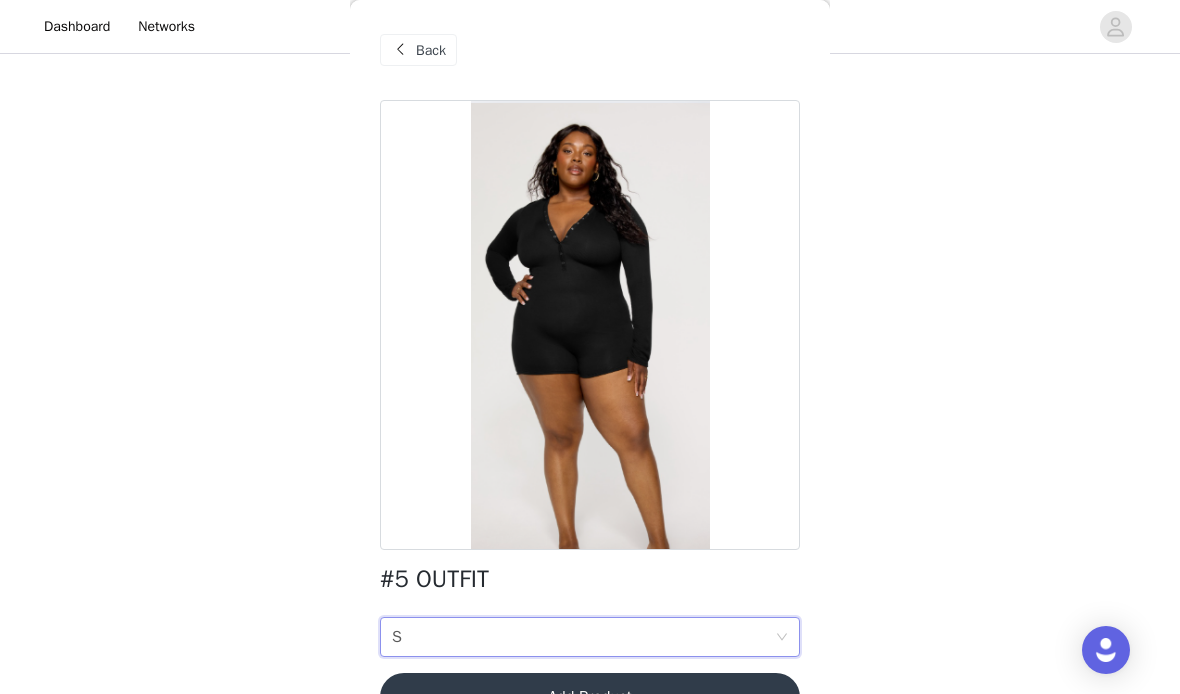 scroll, scrollTop: 0, scrollLeft: 0, axis: both 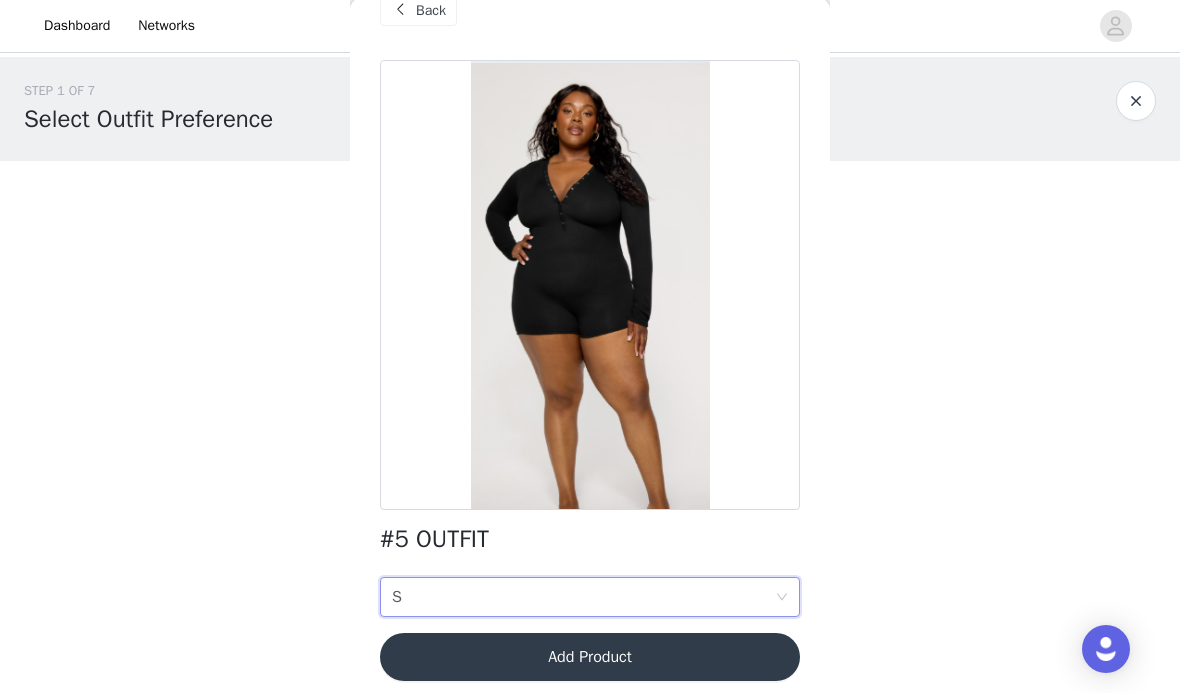 click on "Add Product" at bounding box center [590, 658] 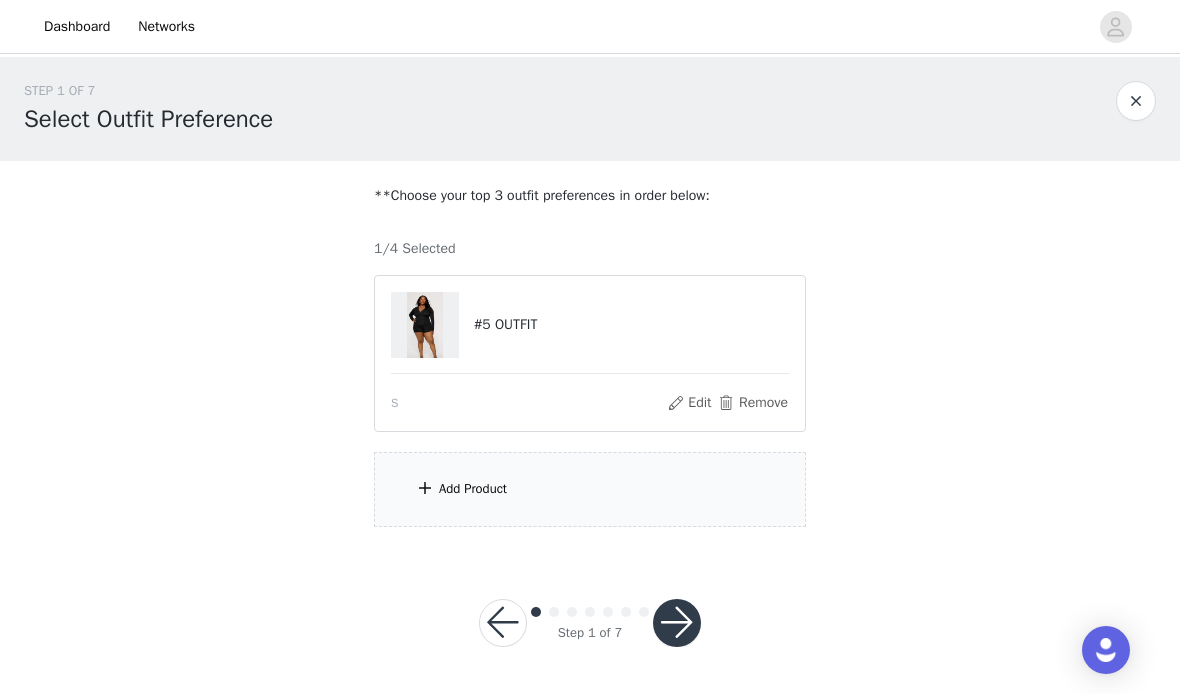 click on "Add Product" at bounding box center (590, 489) 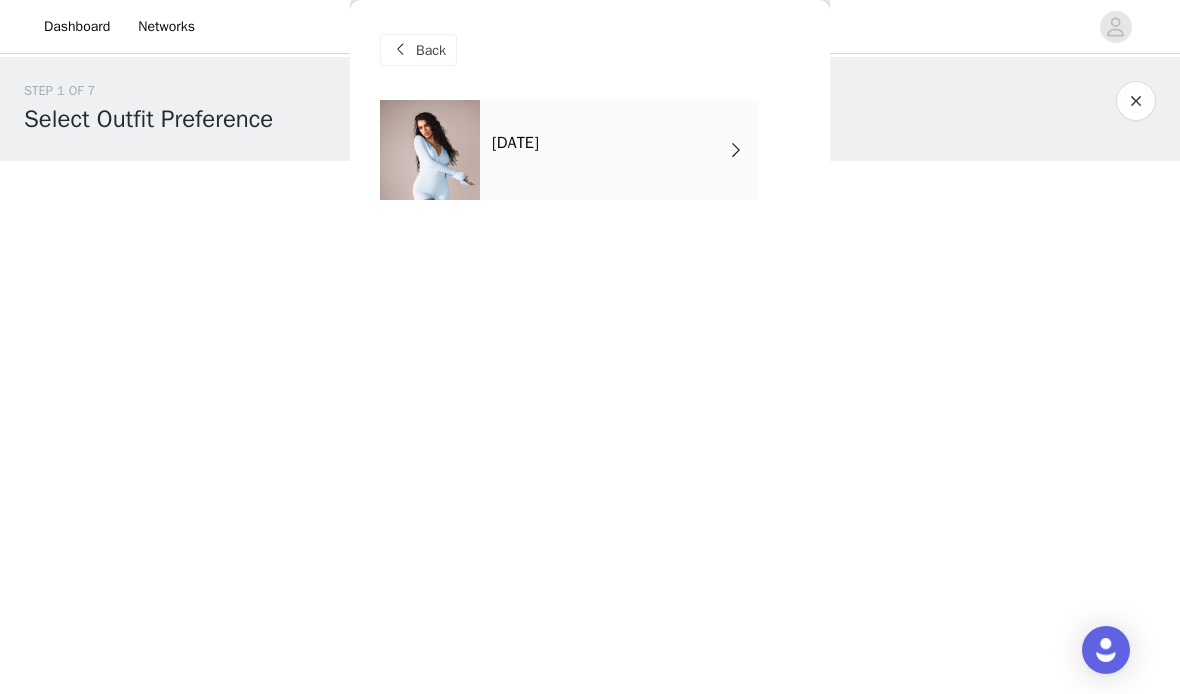 click on "[DATE]" at bounding box center [619, 150] 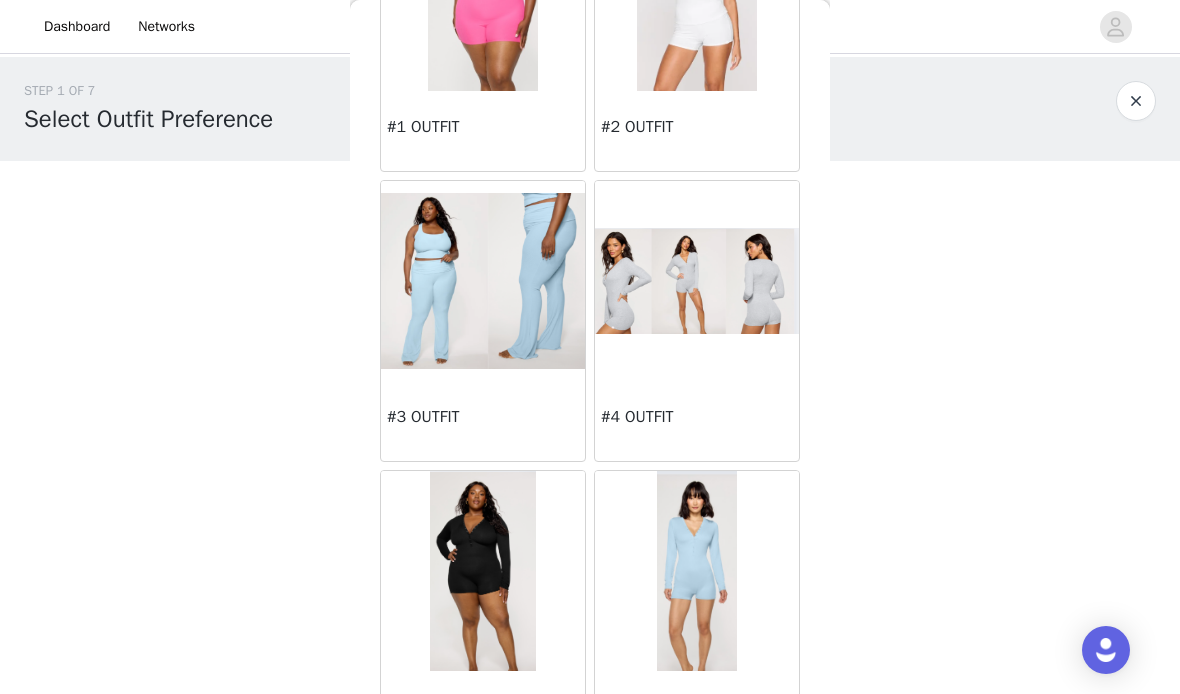 scroll, scrollTop: 223, scrollLeft: 0, axis: vertical 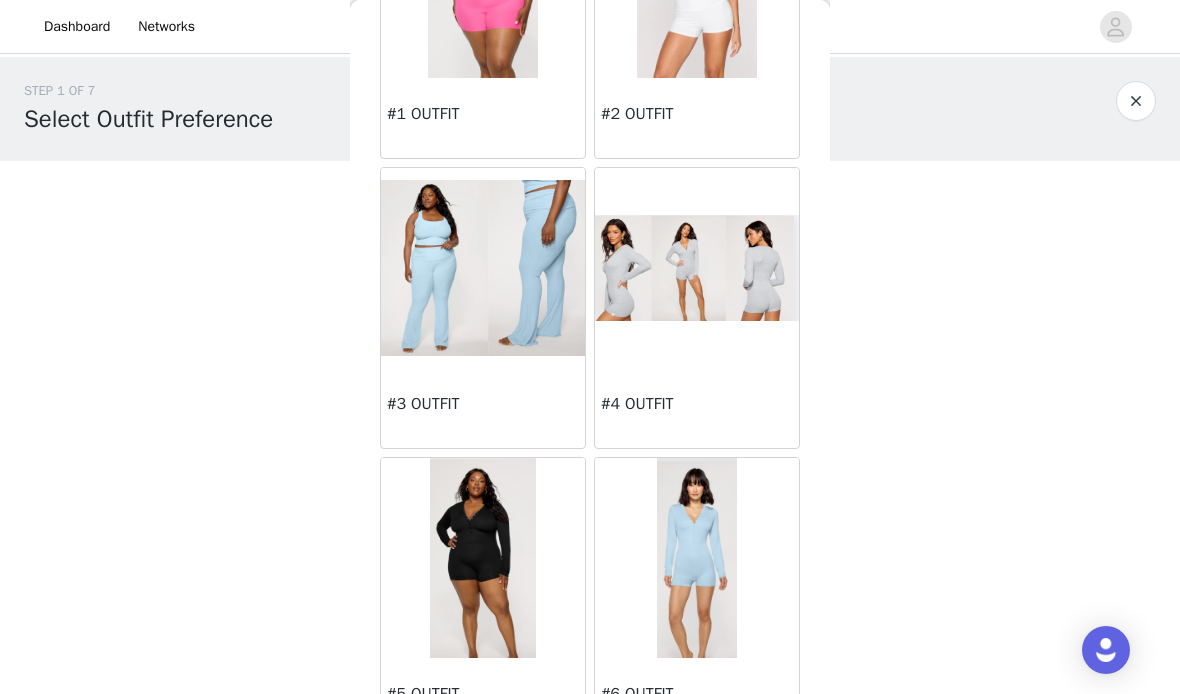 click at bounding box center [697, 268] 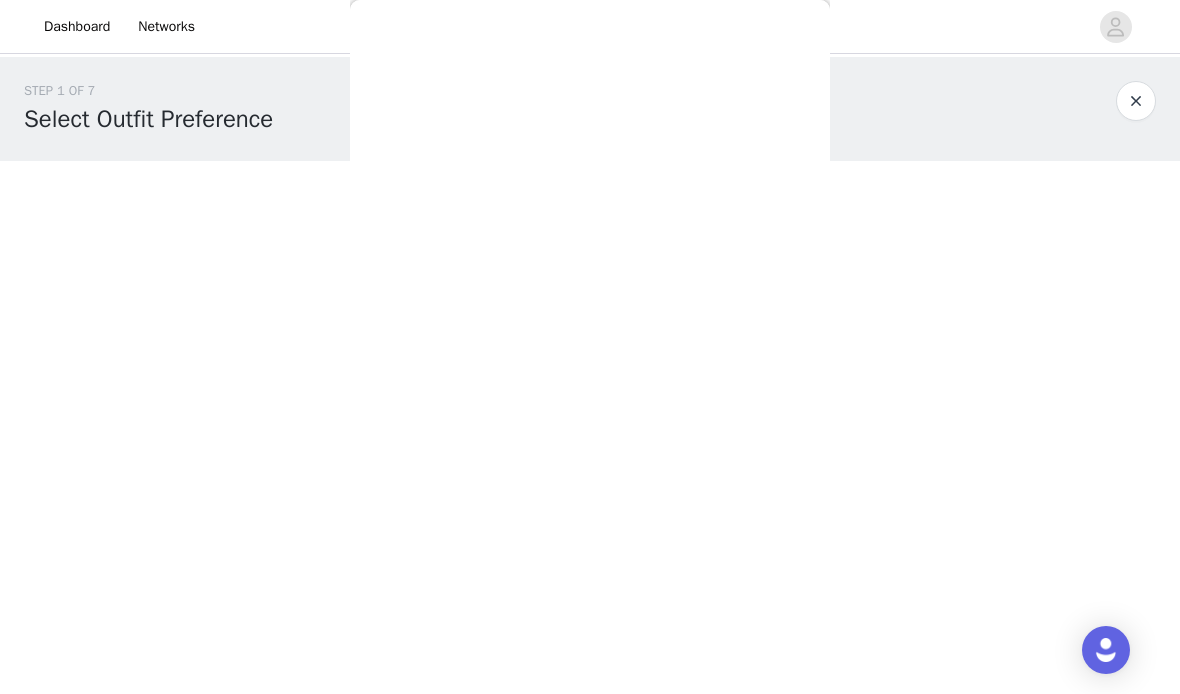 scroll, scrollTop: 0, scrollLeft: 0, axis: both 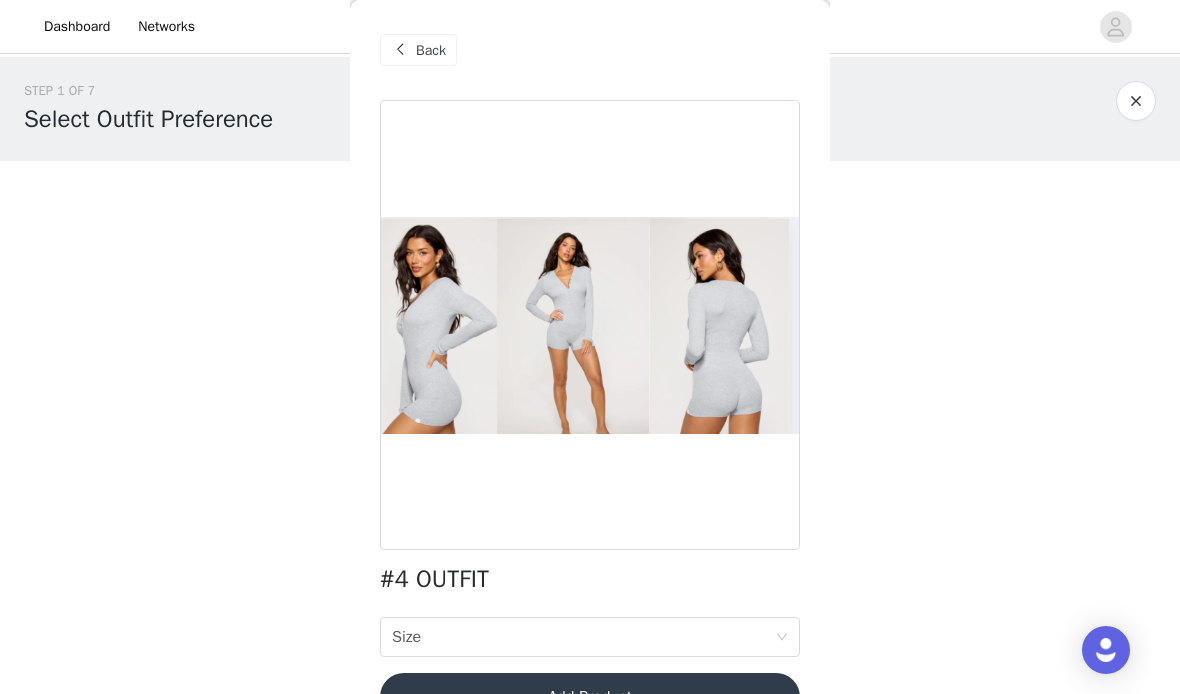 click on "Size Size" at bounding box center [583, 637] 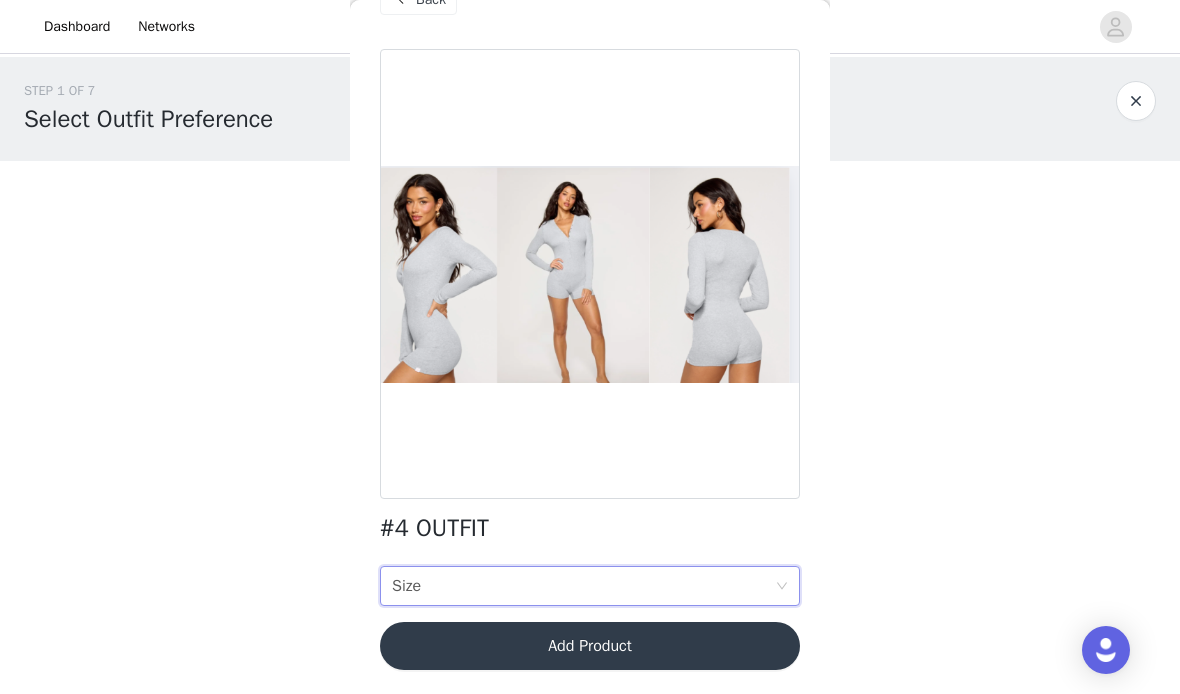 scroll, scrollTop: 51, scrollLeft: 0, axis: vertical 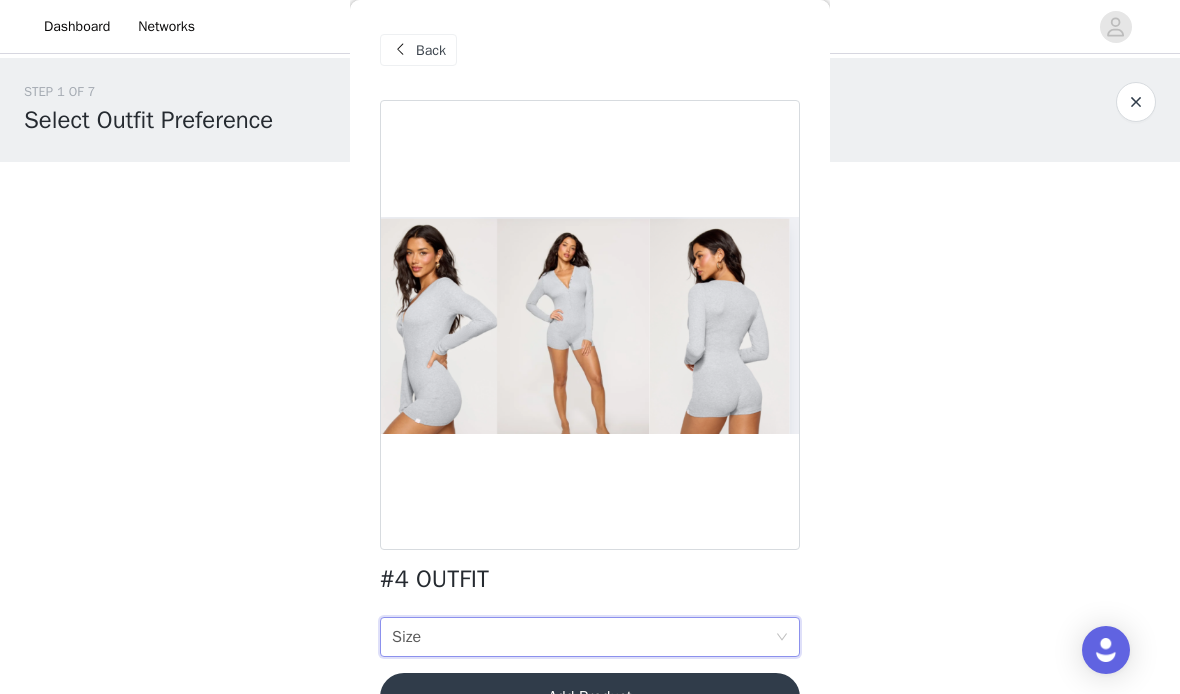 click on "Back" at bounding box center (431, 50) 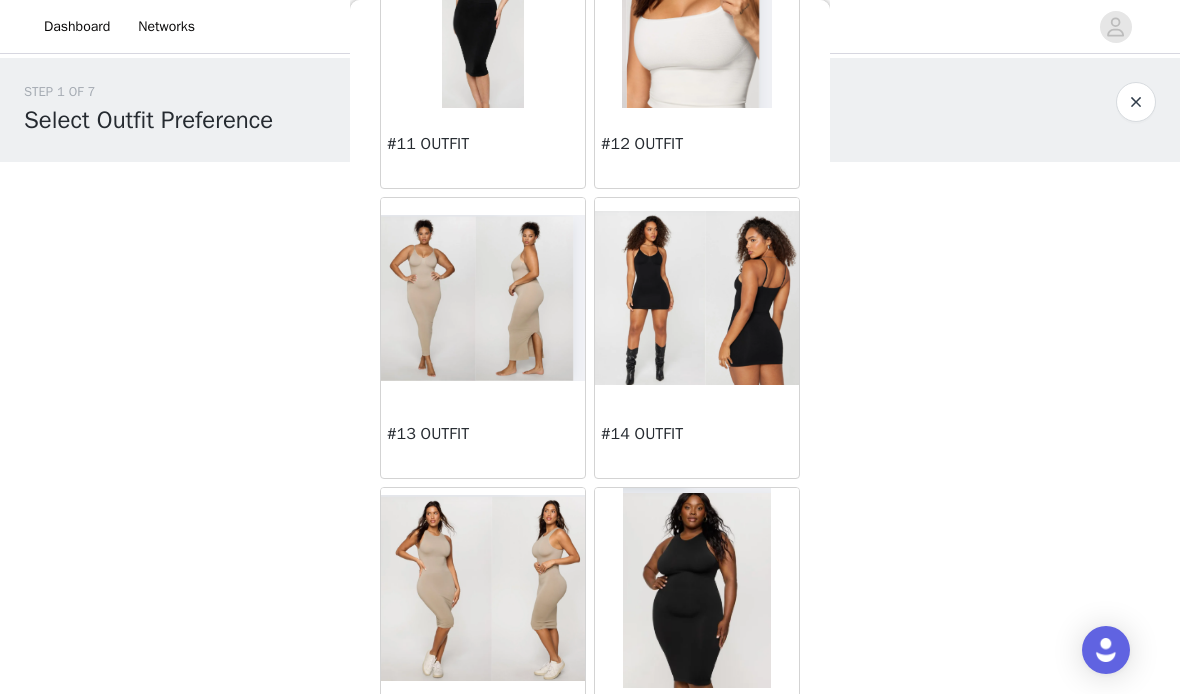 scroll, scrollTop: 1665, scrollLeft: 0, axis: vertical 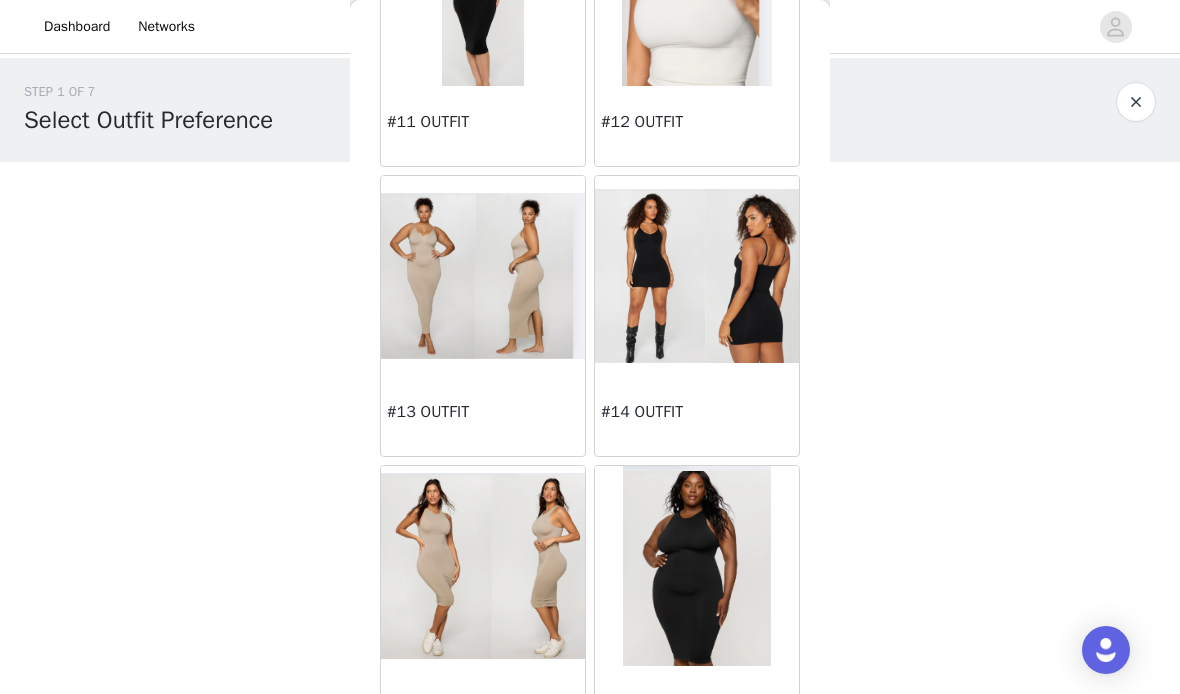 click on "#14 OUTFIT" at bounding box center (697, 412) 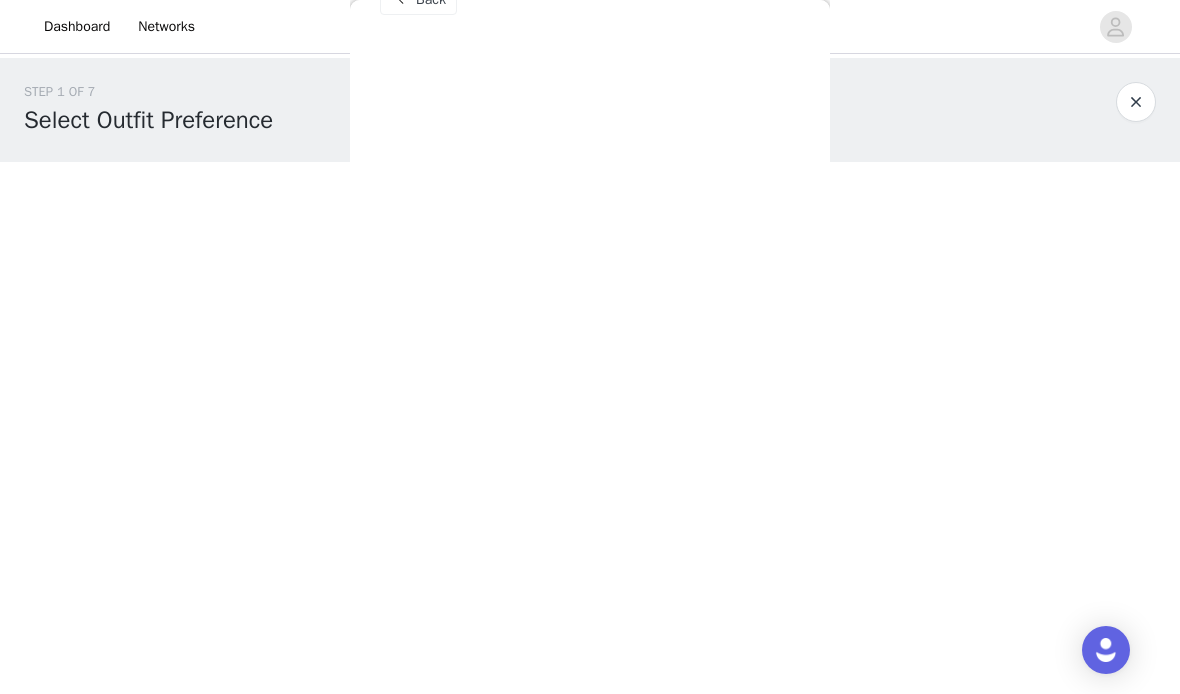 scroll, scrollTop: 0, scrollLeft: 0, axis: both 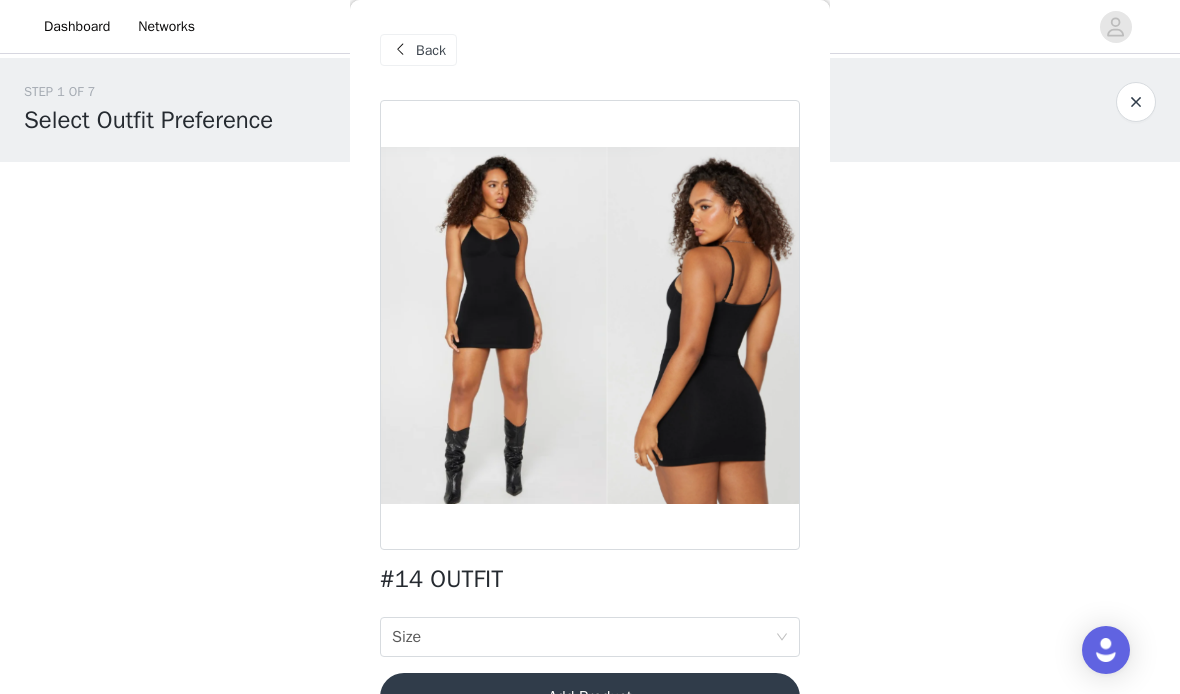 click on "Size Size" at bounding box center (583, 637) 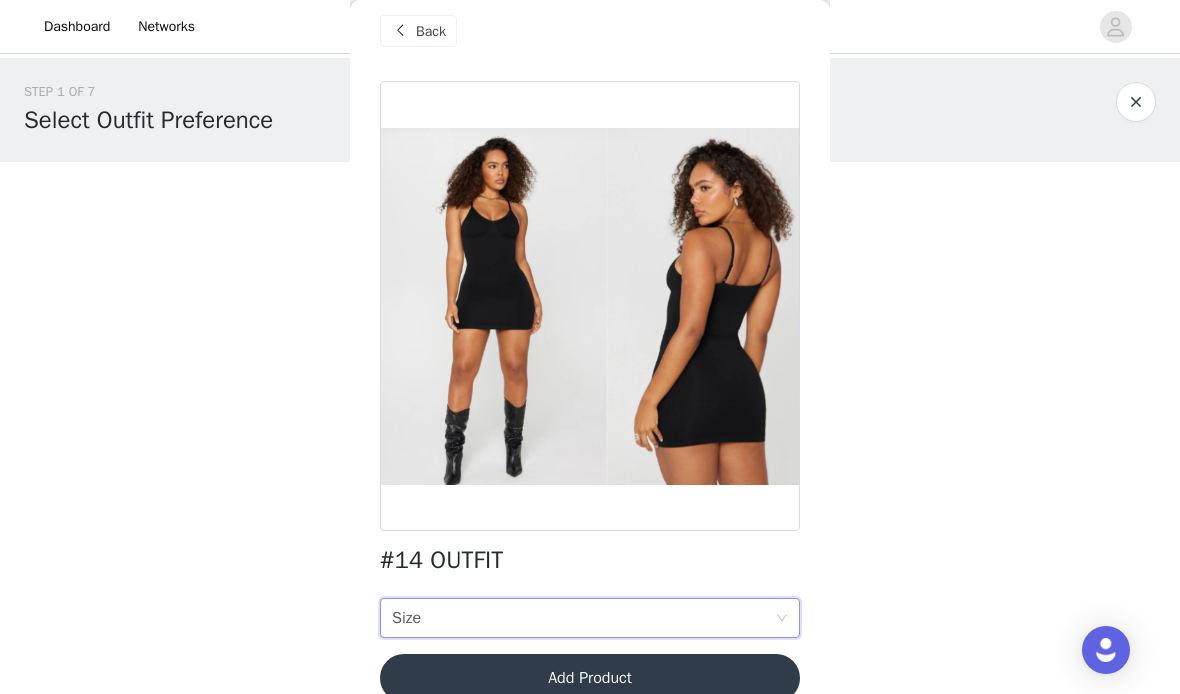 scroll, scrollTop: 14, scrollLeft: 0, axis: vertical 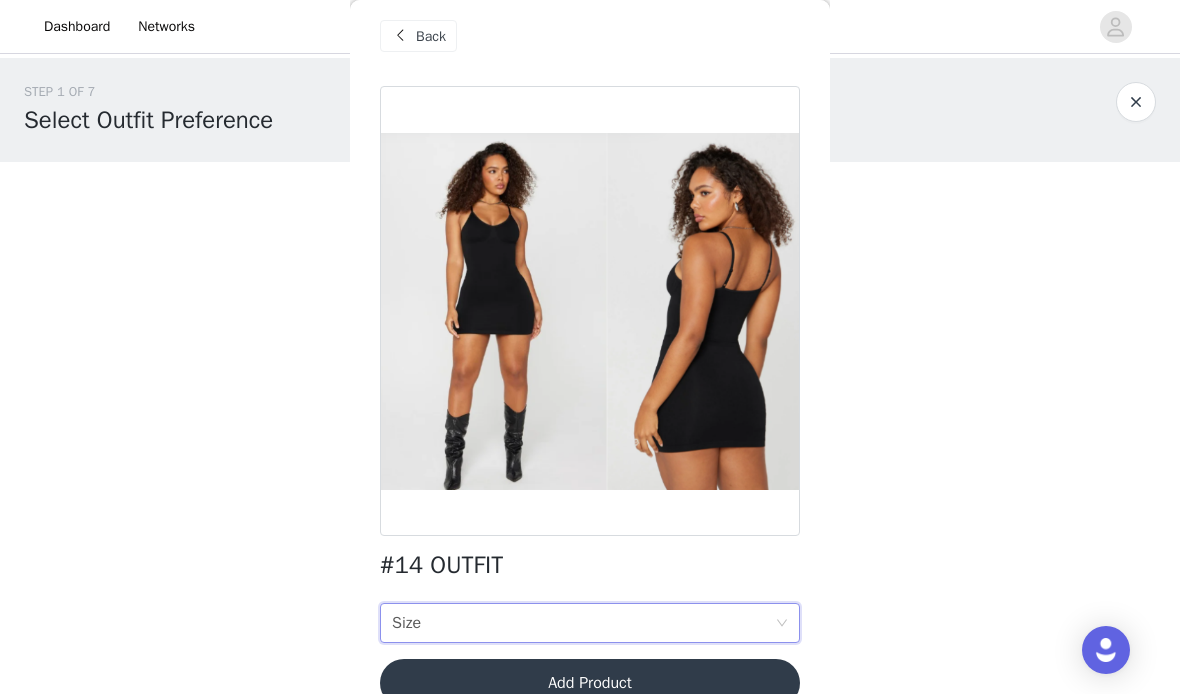 click on "Back" at bounding box center (431, 36) 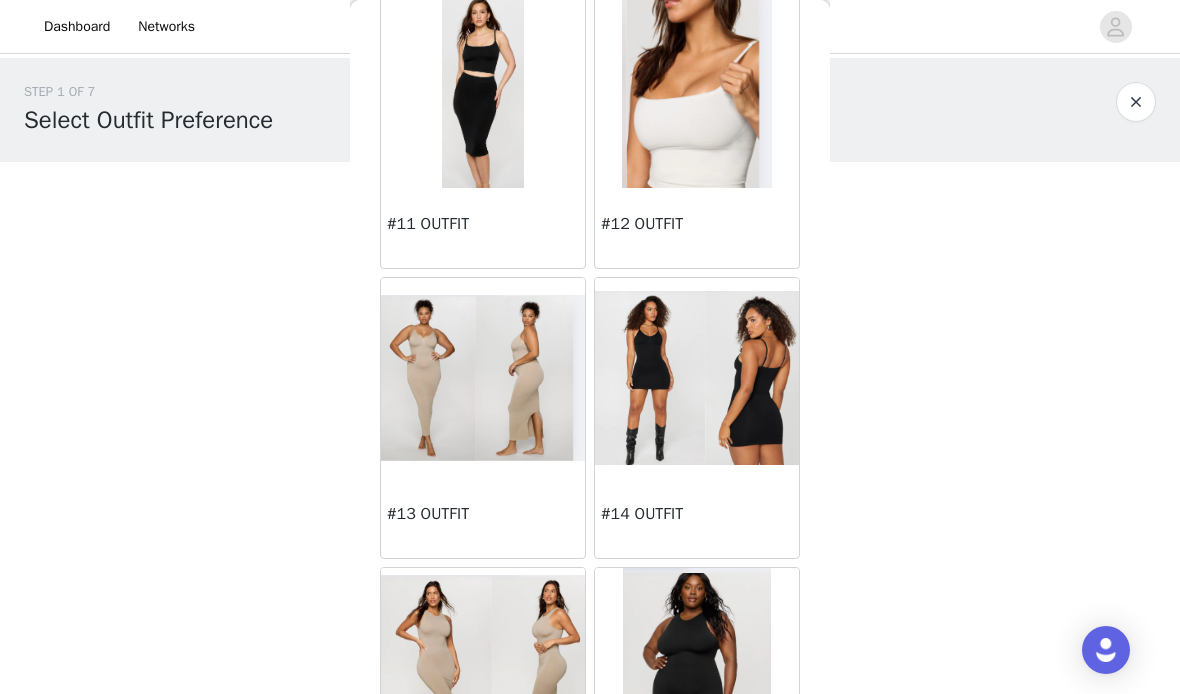 scroll, scrollTop: 1565, scrollLeft: 0, axis: vertical 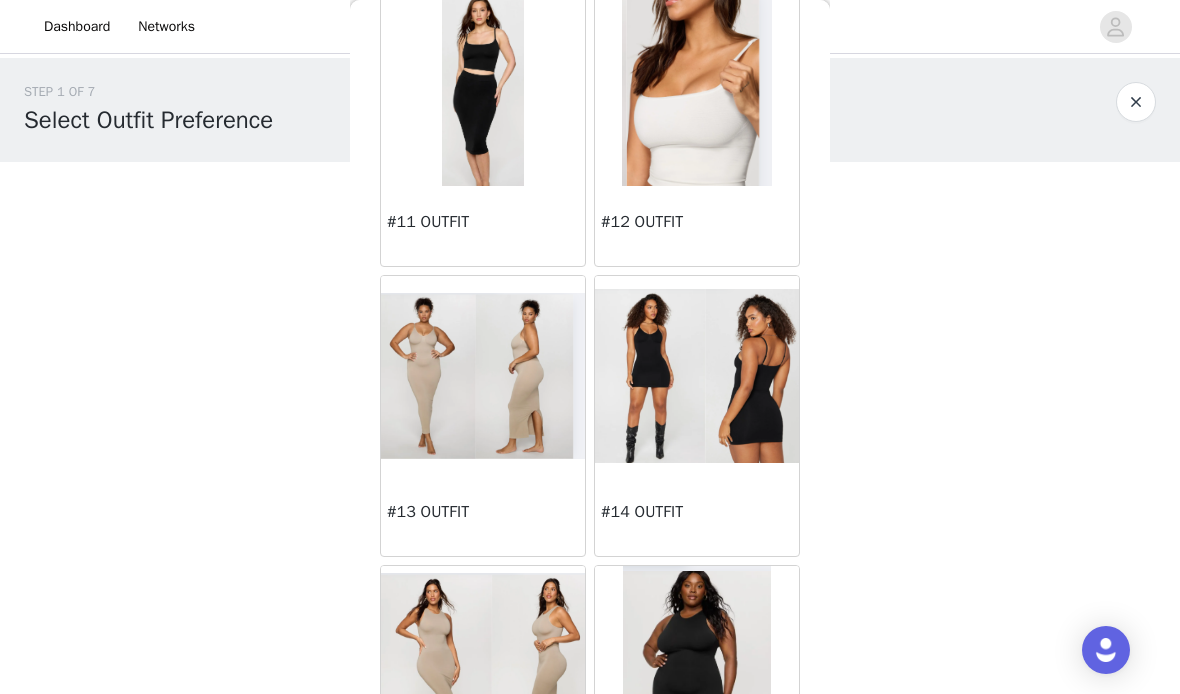 click on "#12 OUTFIT" at bounding box center (697, 226) 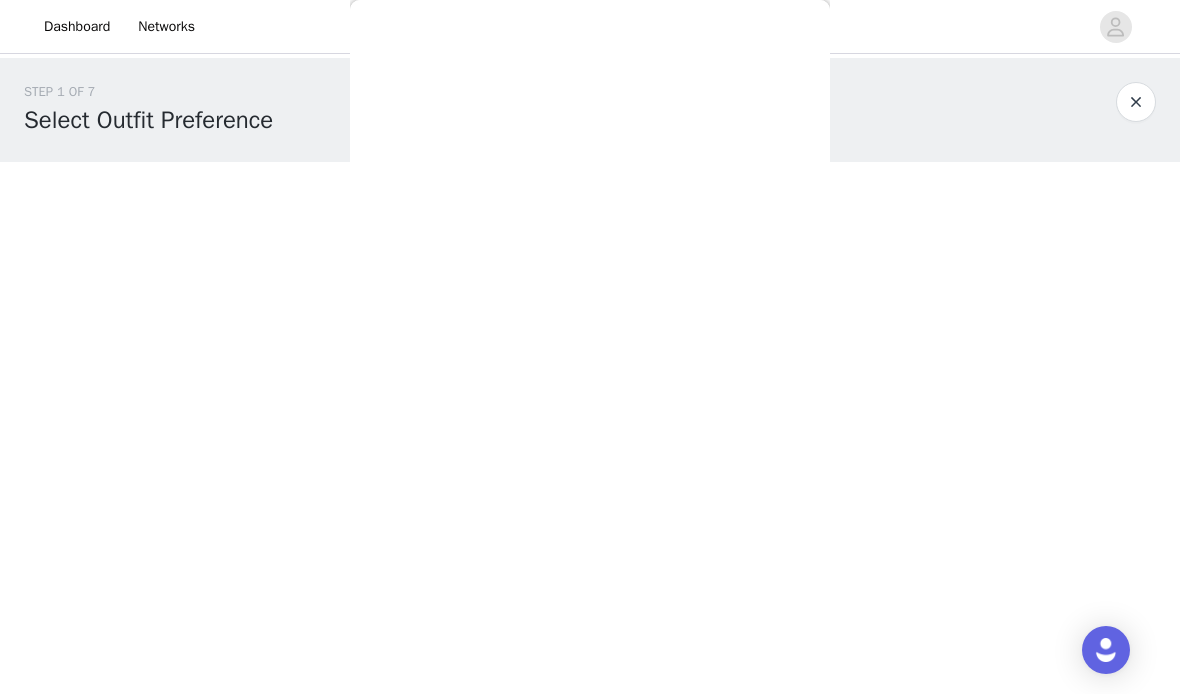 scroll 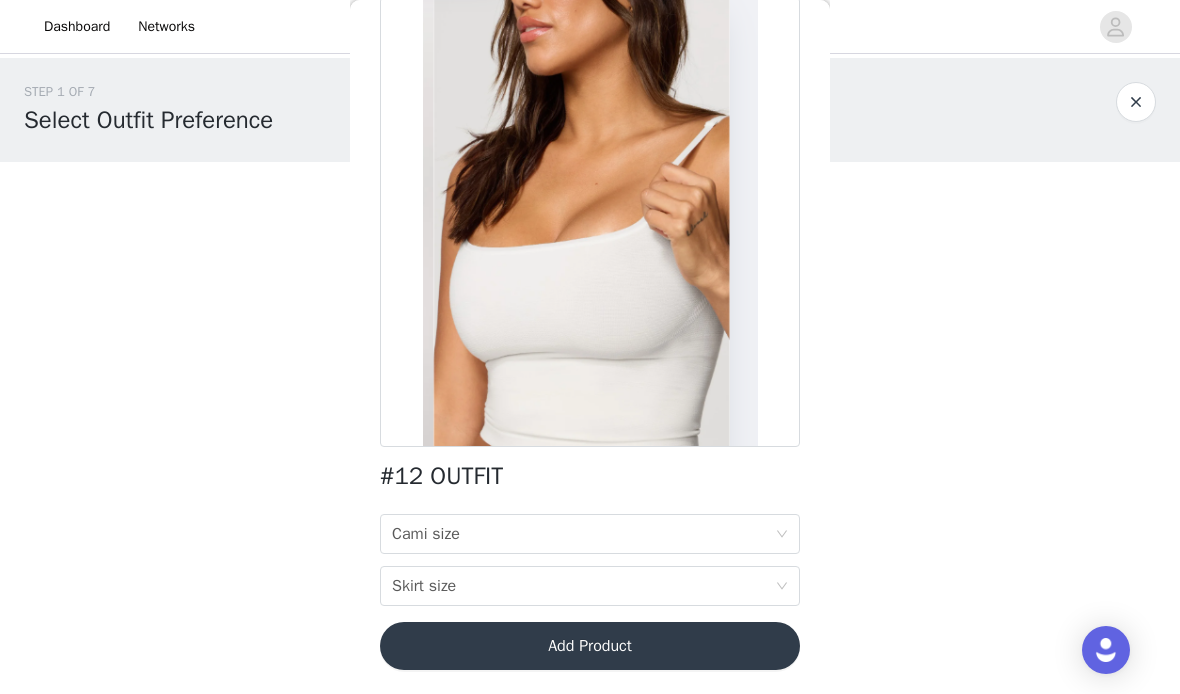 click on "Cami size Cami size" at bounding box center [583, 534] 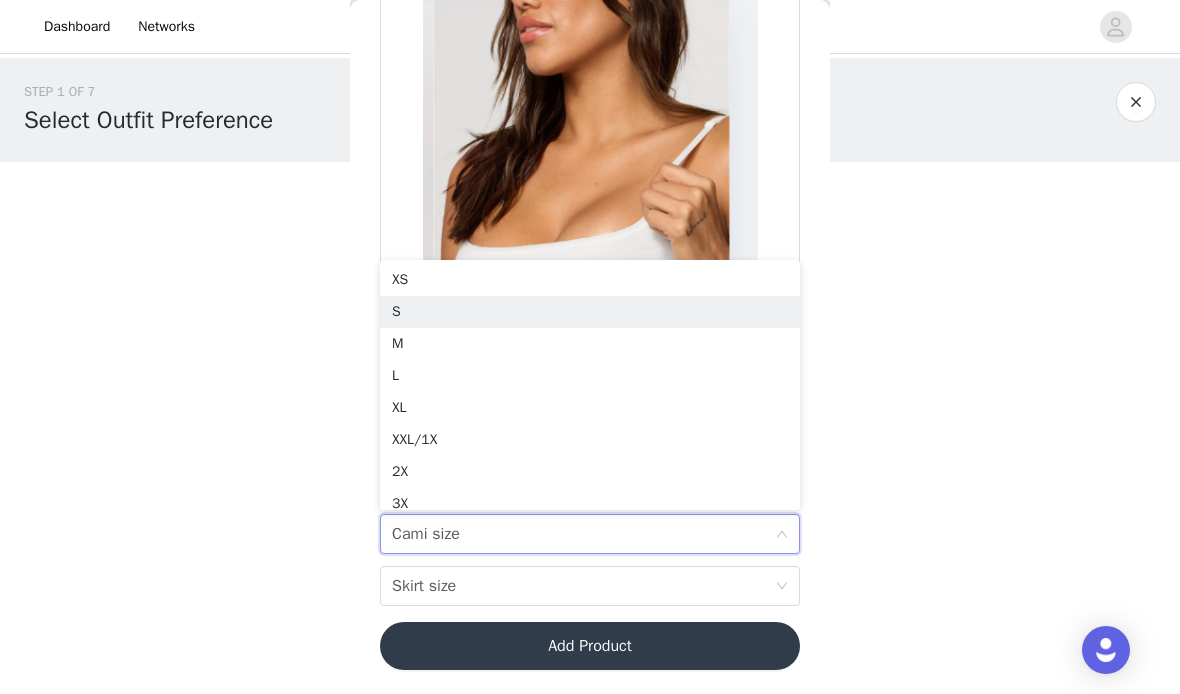 click on "S" at bounding box center (590, 312) 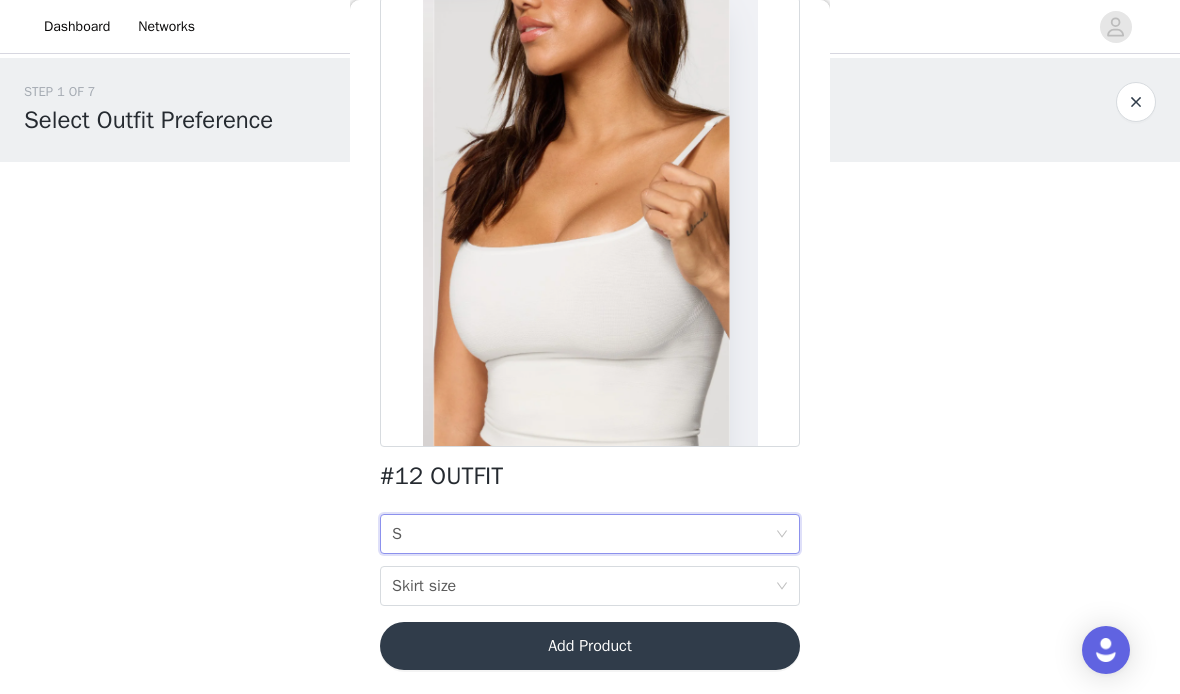 click on "Skirt size Skirt size" at bounding box center (583, 586) 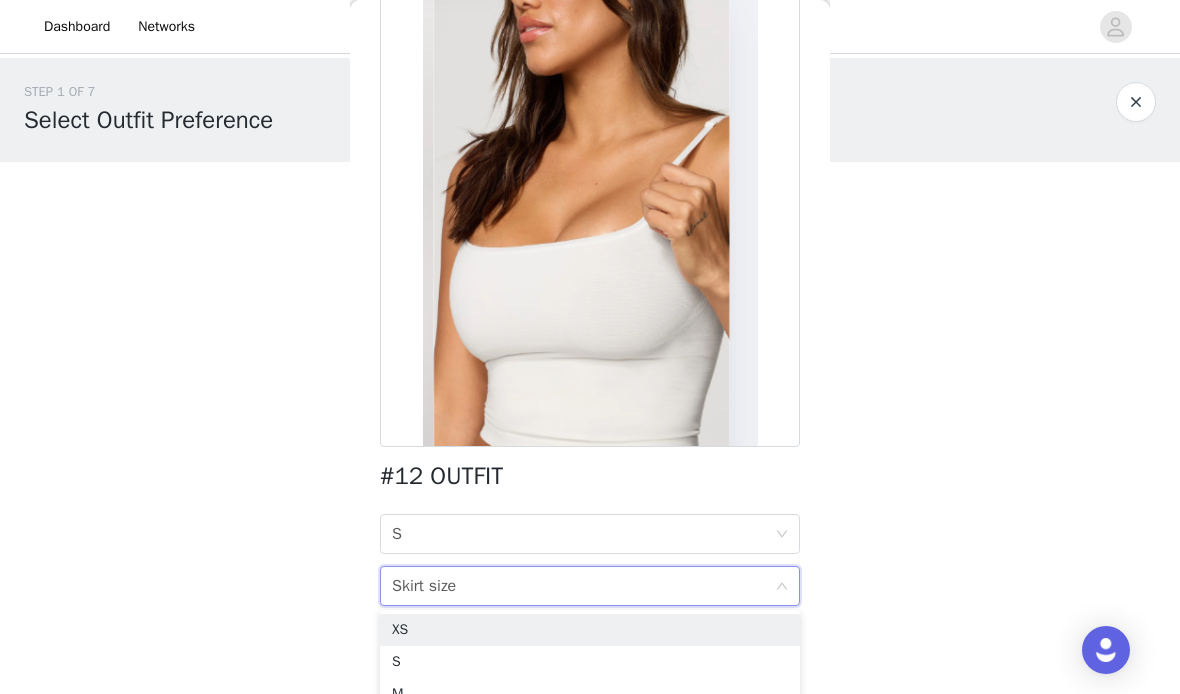 click on "S" at bounding box center [590, 662] 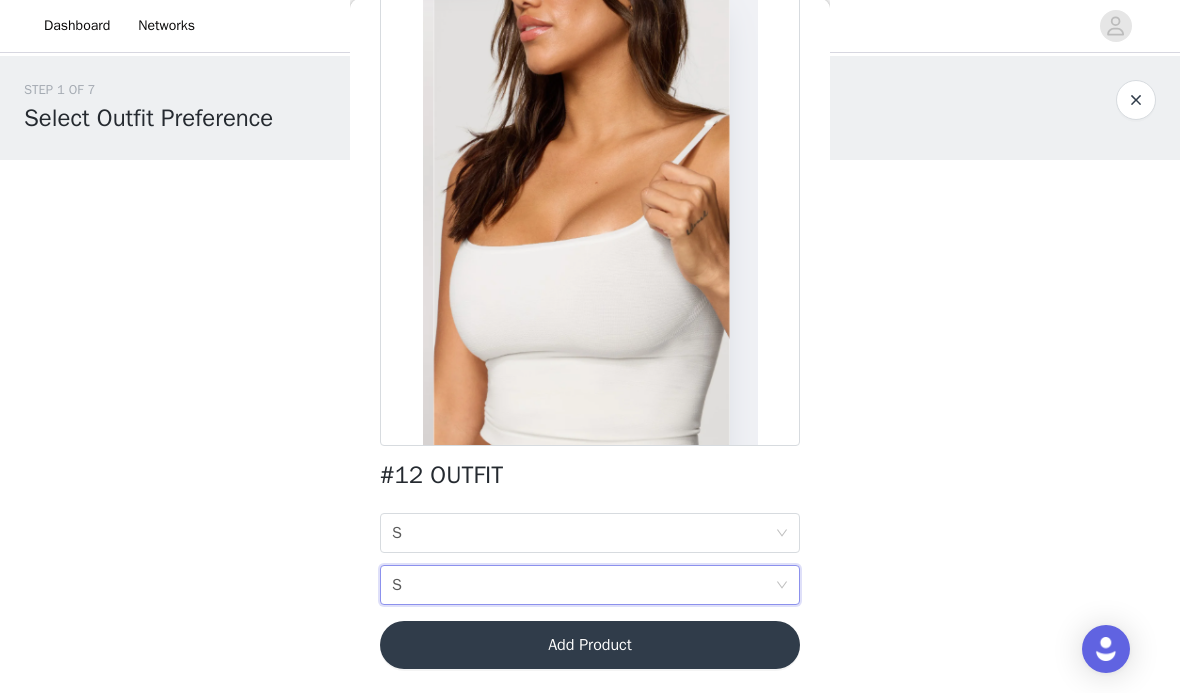 click on "Add Product" at bounding box center (590, 646) 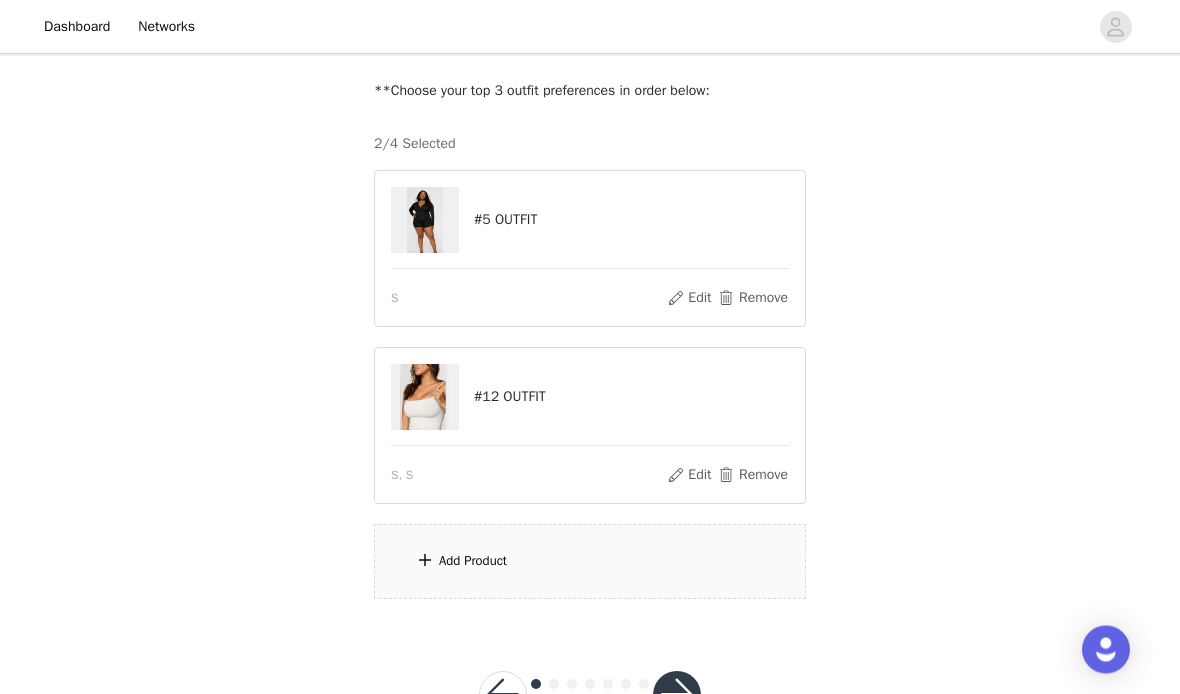 click on "Add Product" at bounding box center (590, 562) 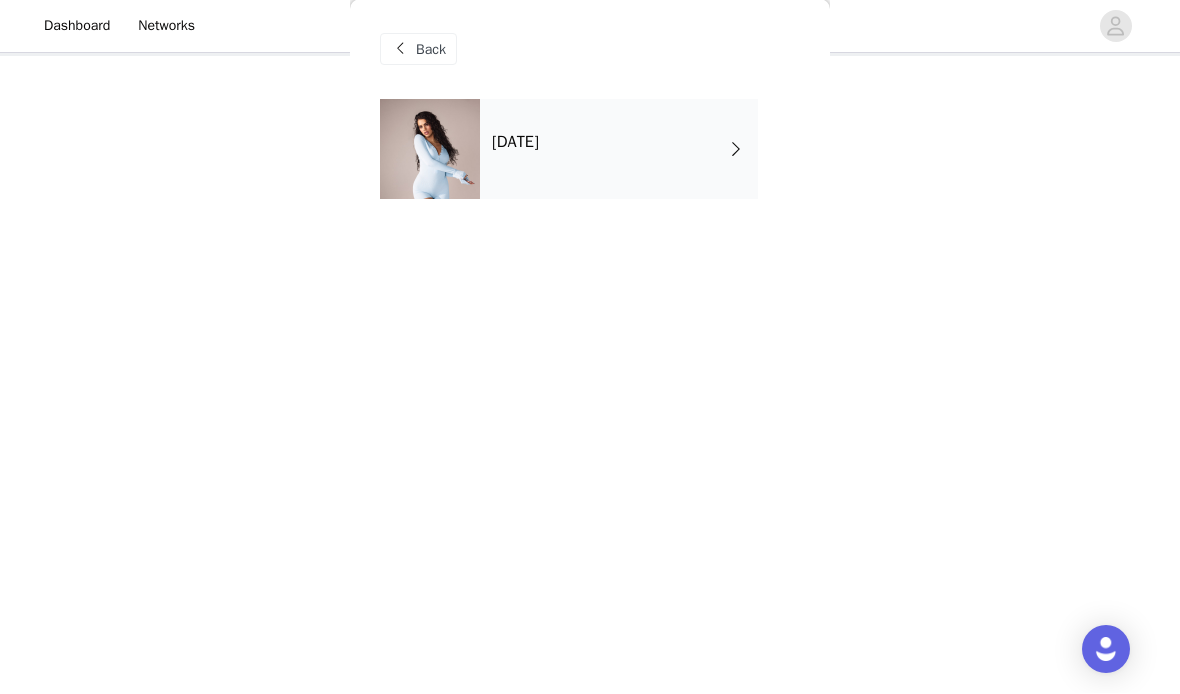 click on "[DATE]" at bounding box center [619, 150] 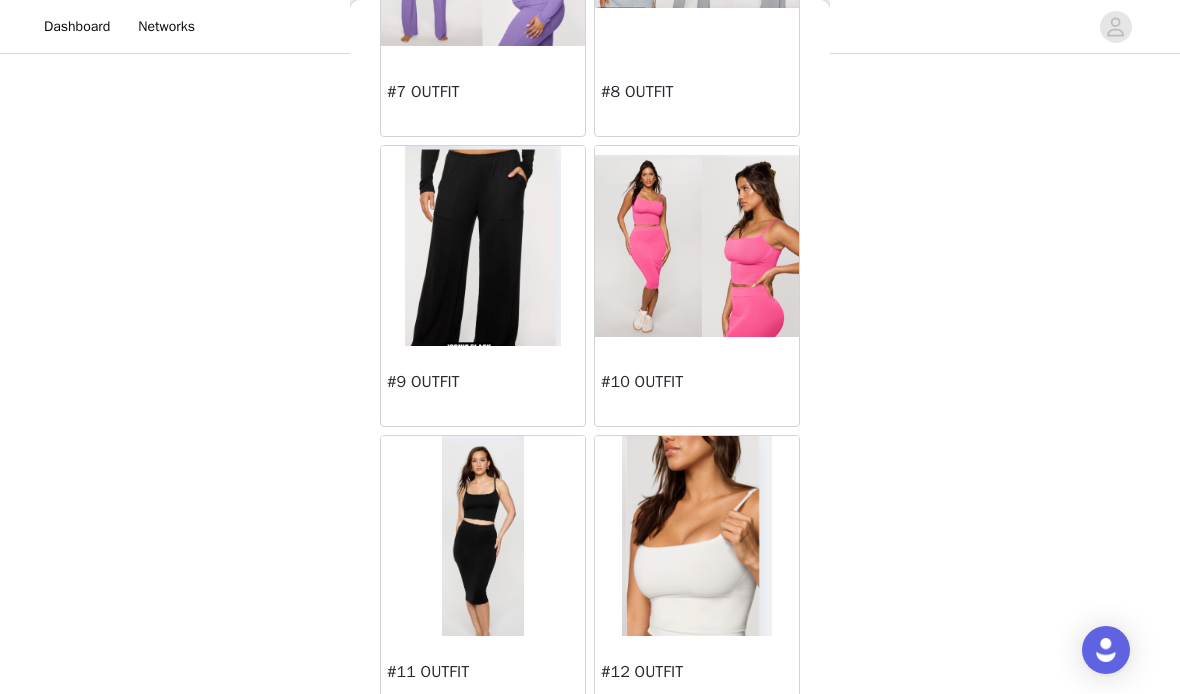 click at bounding box center [483, 536] 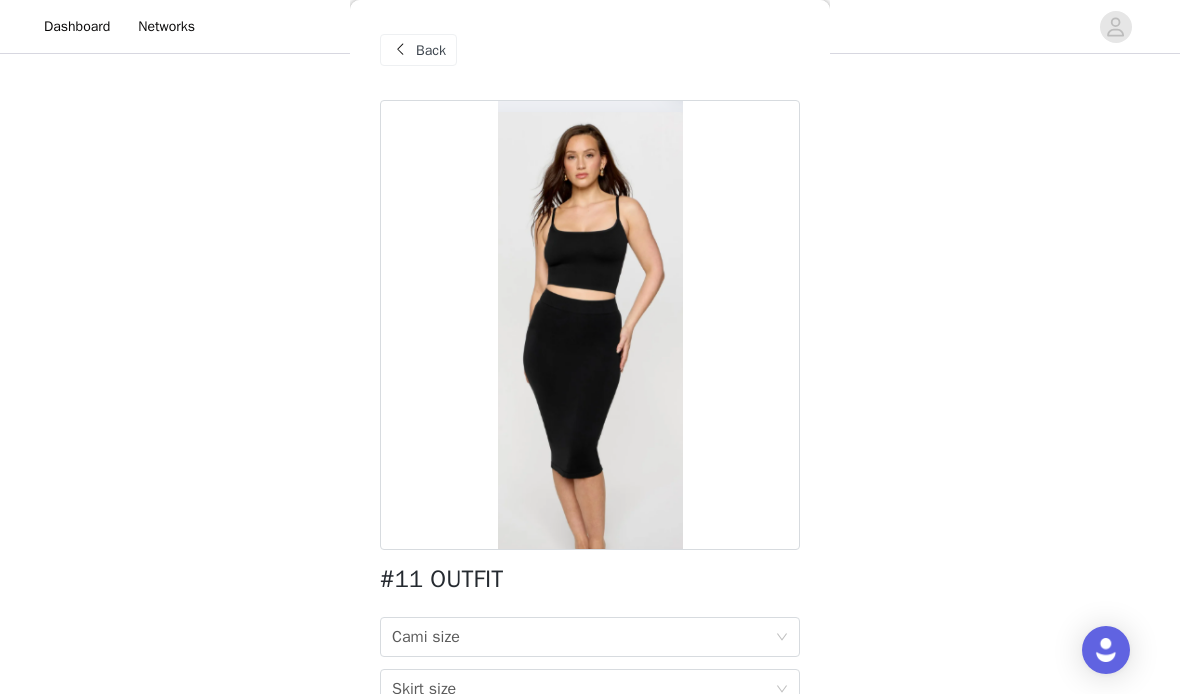 click on "Cami size Cami size" at bounding box center (583, 637) 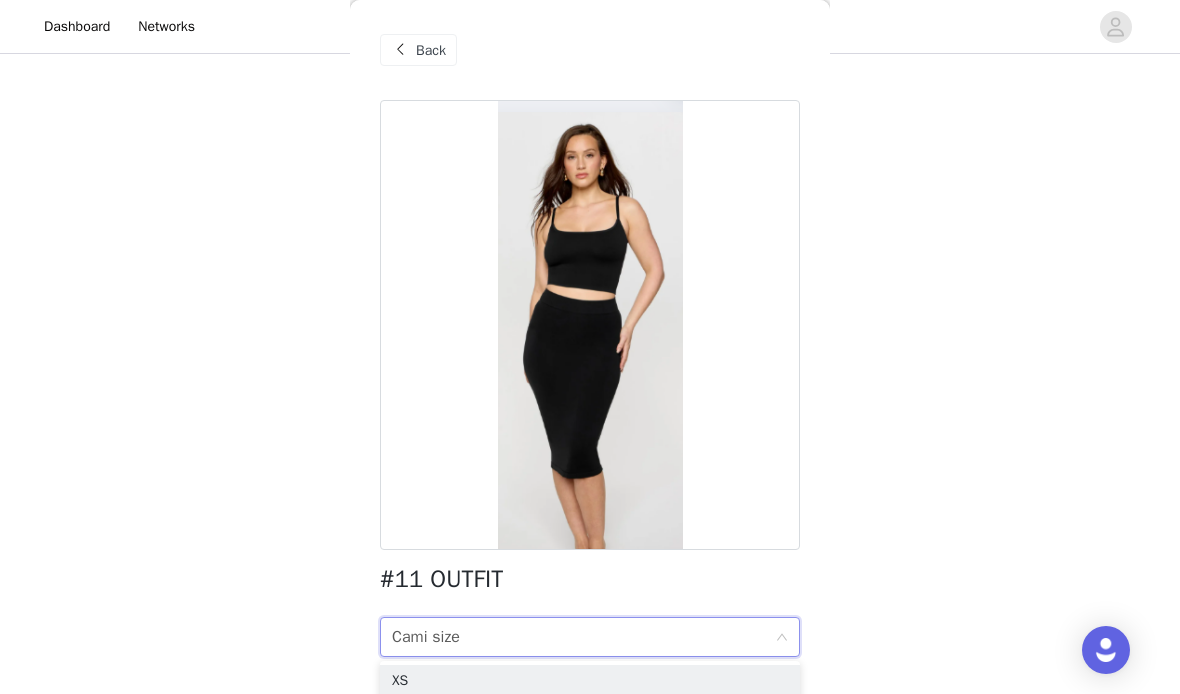 click on "Cami size Cami size" at bounding box center (583, 637) 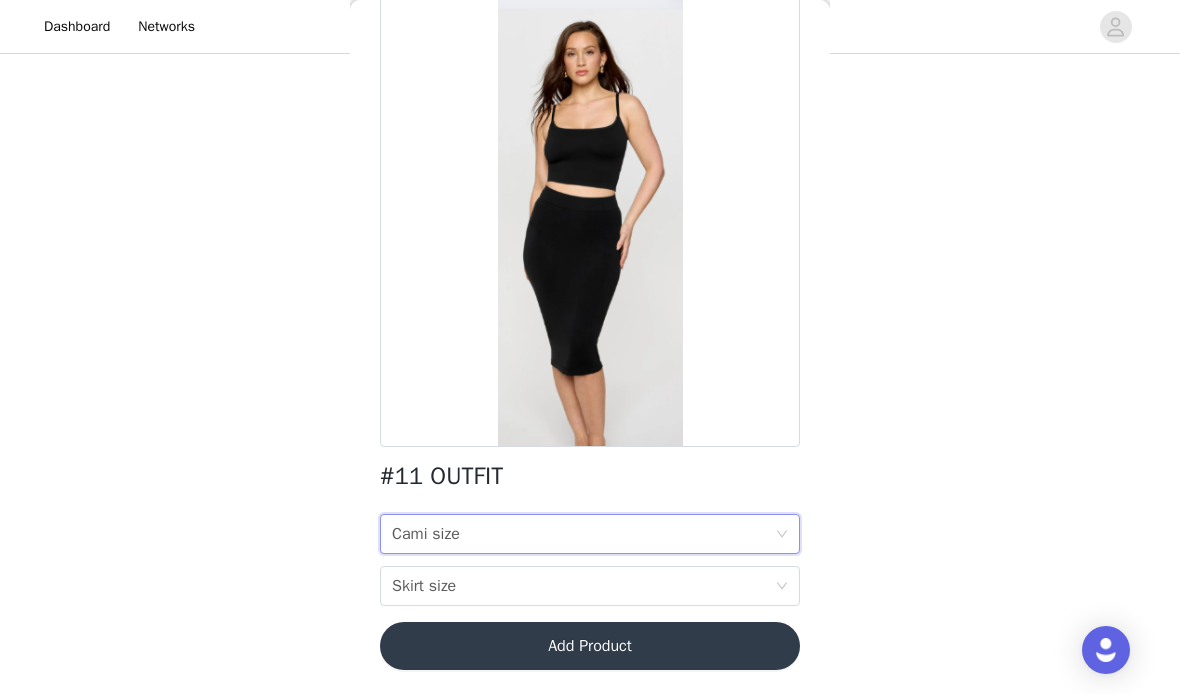click on "Cami size Cami size" at bounding box center (583, 534) 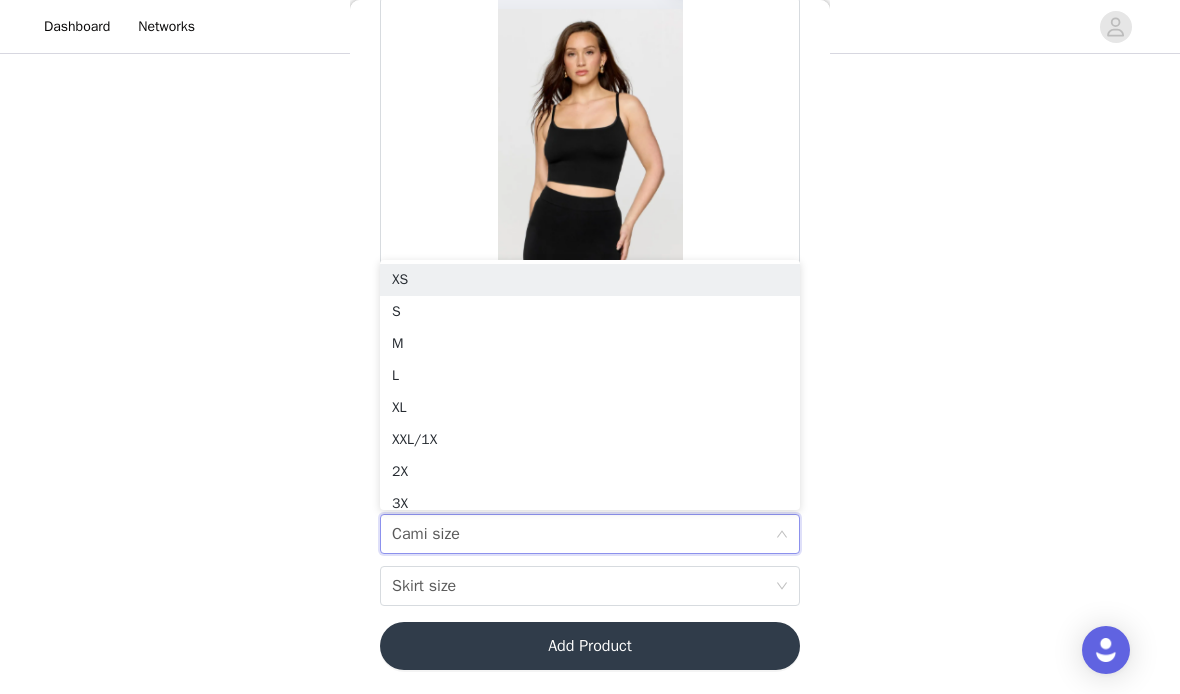 click on "S" at bounding box center (590, 312) 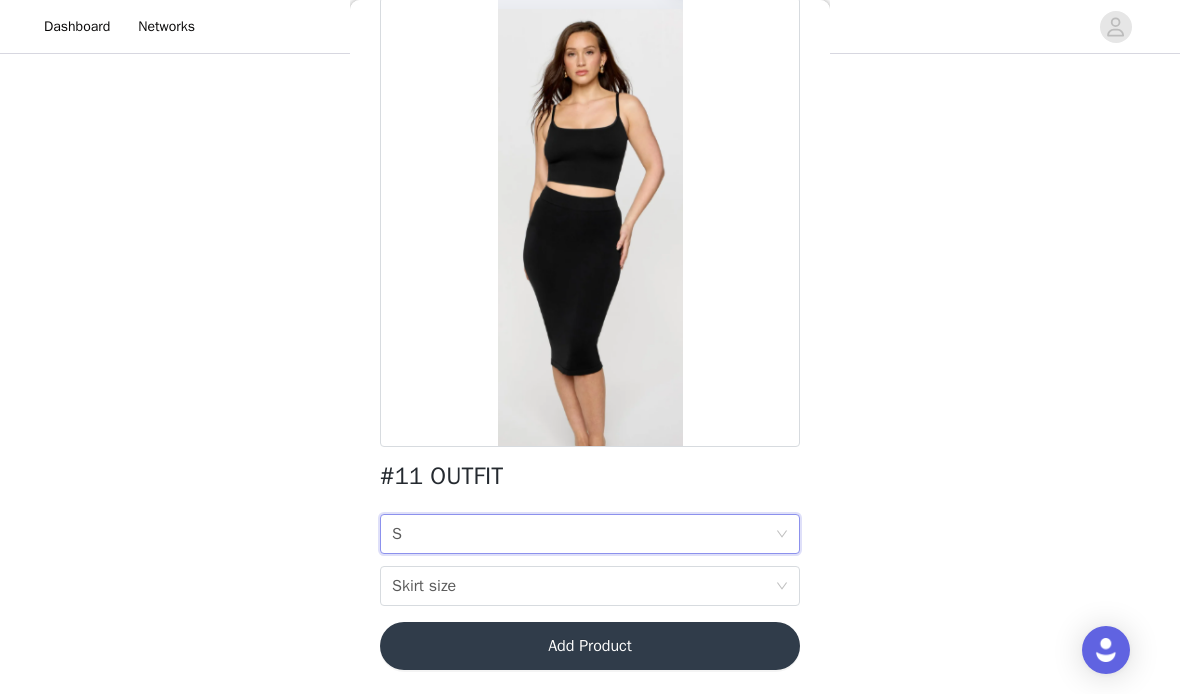click on "Skirt size Skirt size" at bounding box center (583, 586) 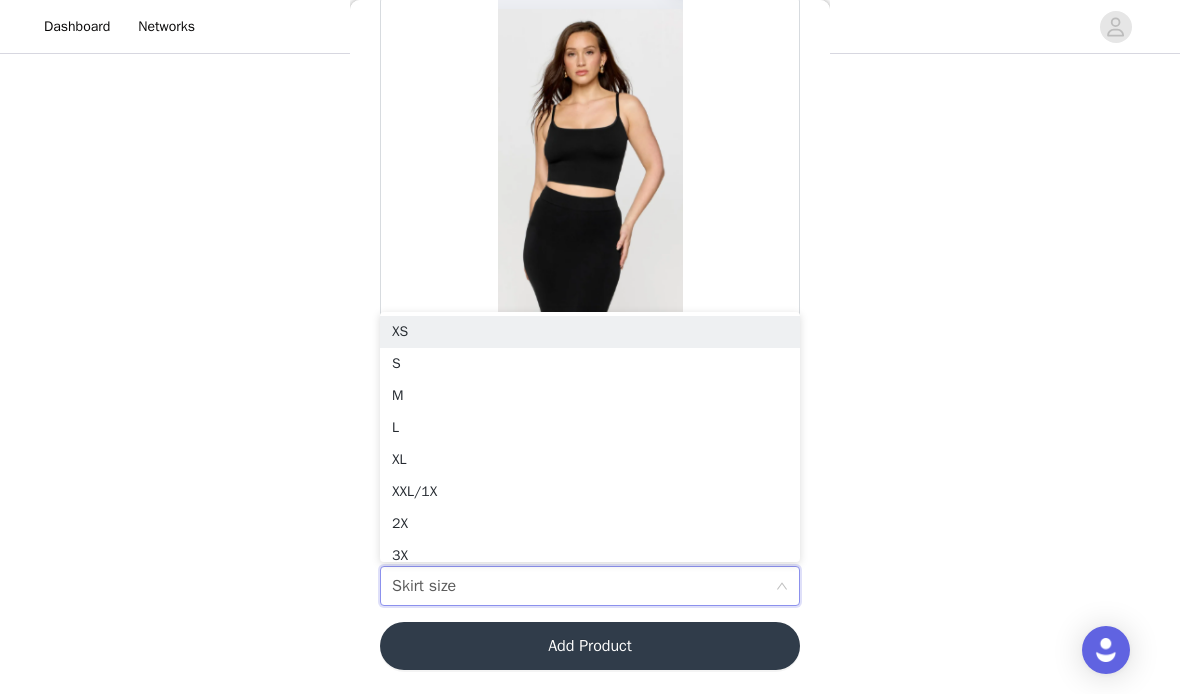 click on "S" at bounding box center [590, 364] 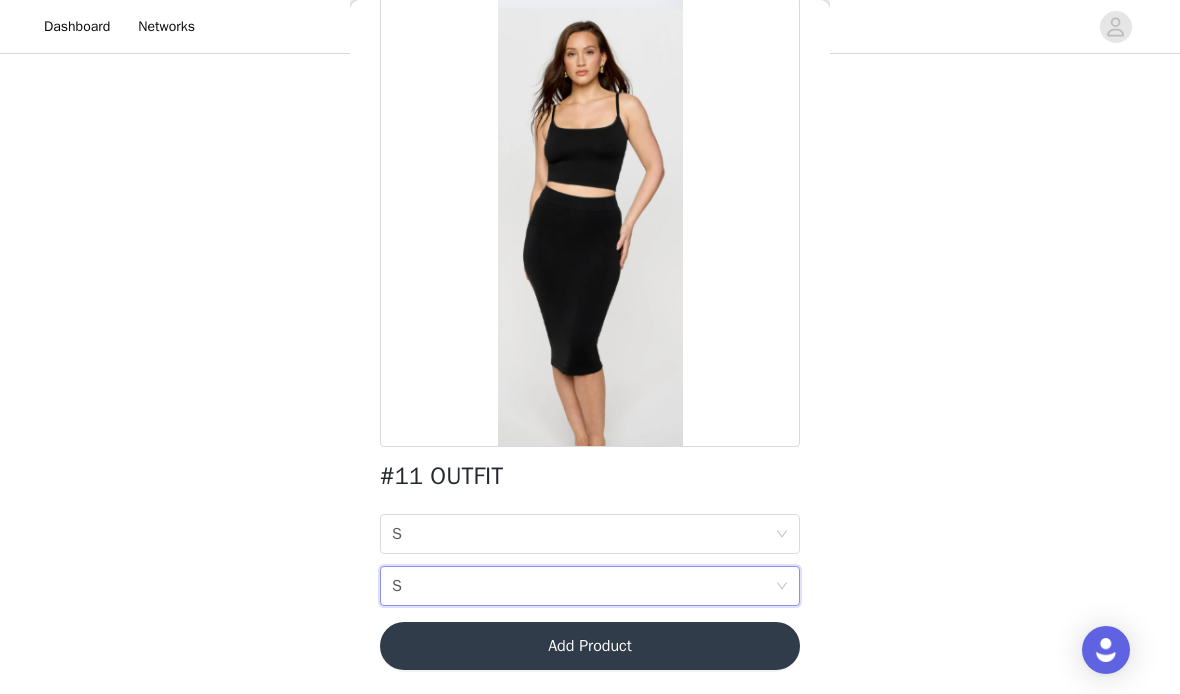 click on "Add Product" at bounding box center [590, 646] 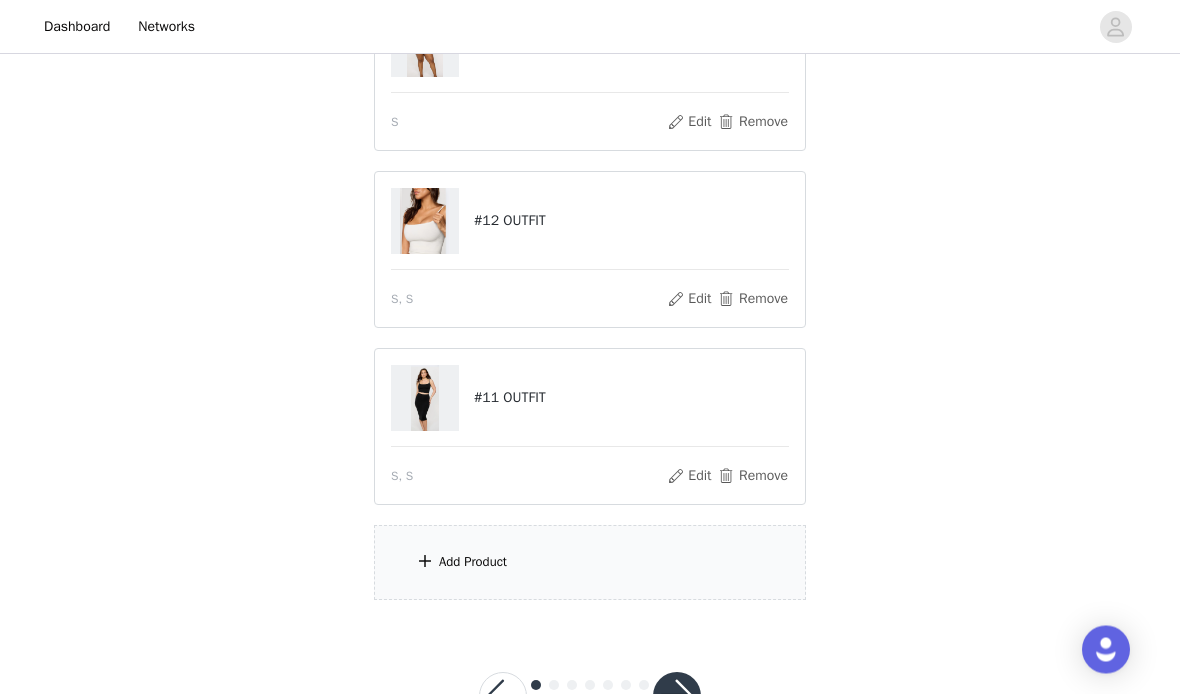 click on "Add Product" at bounding box center (590, 563) 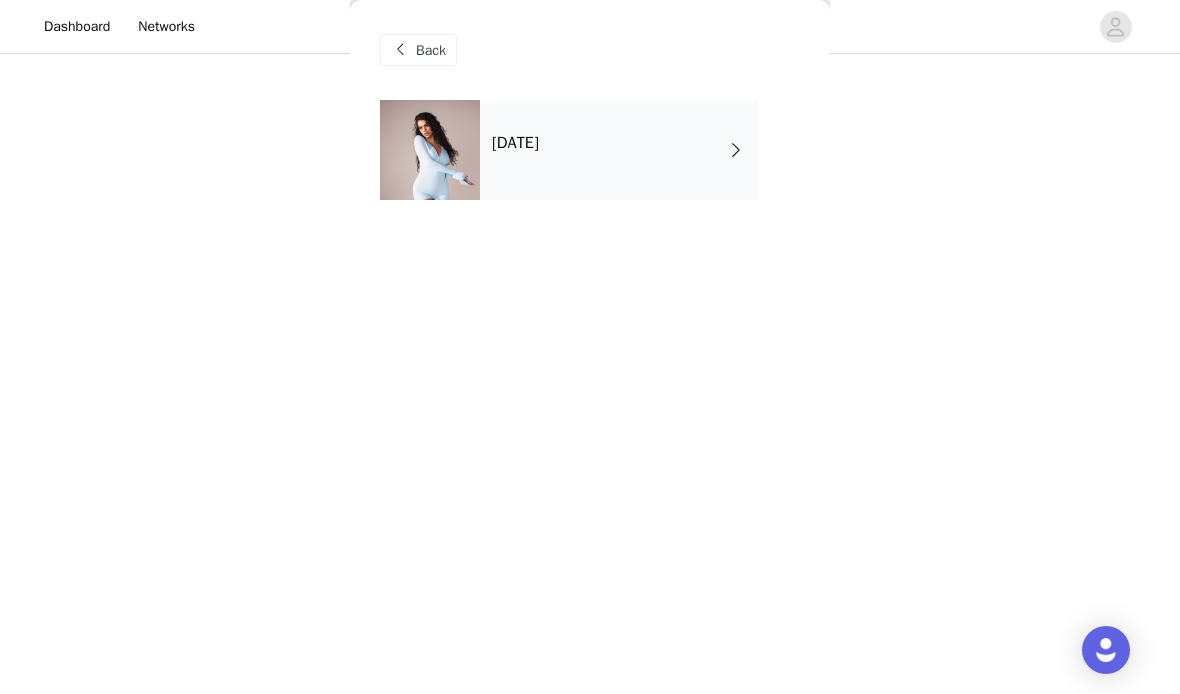 click on "[DATE]" at bounding box center [619, 150] 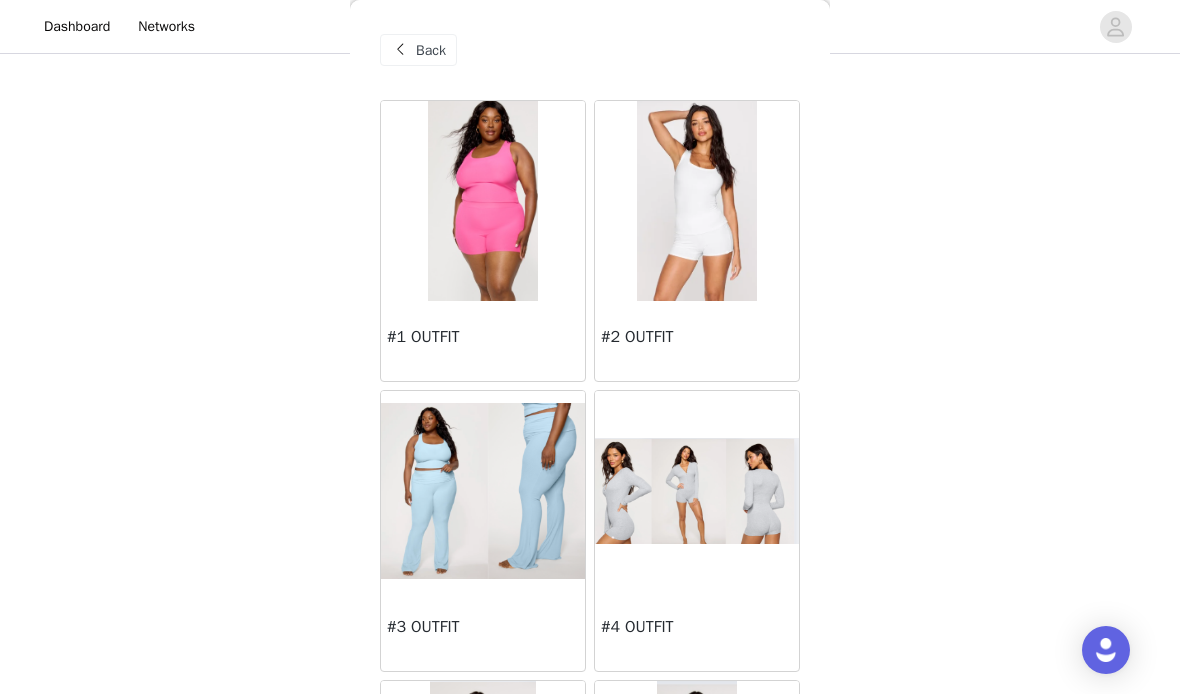 click on "#2 OUTFIT" at bounding box center (697, 337) 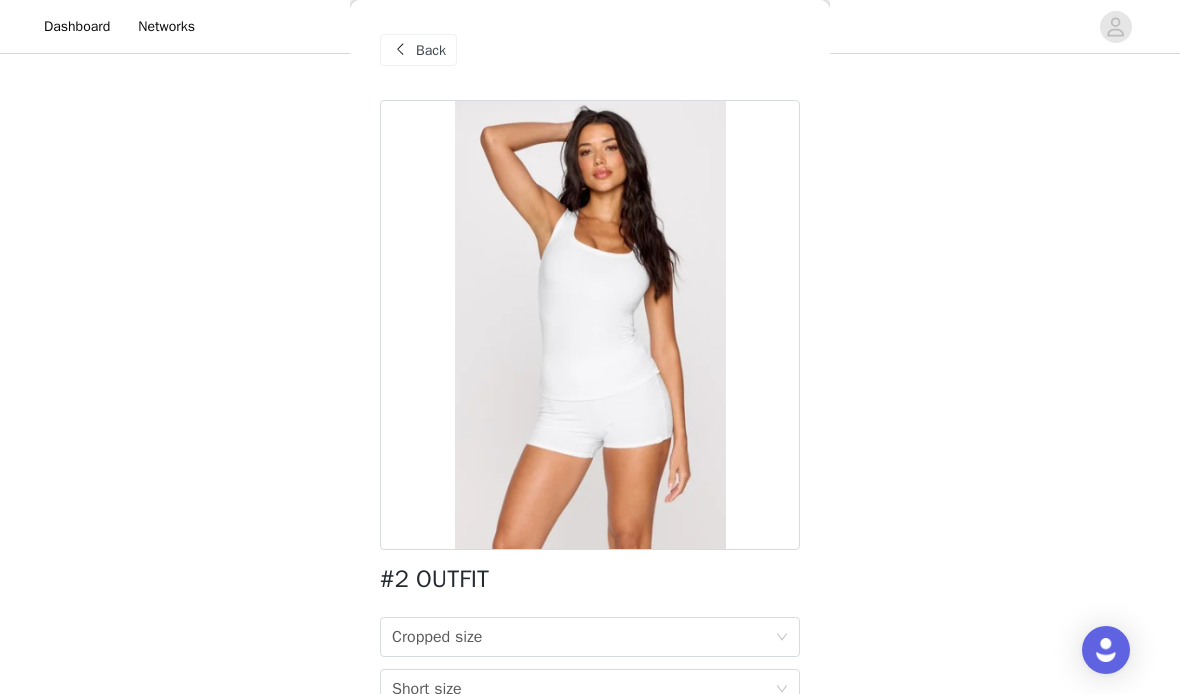 click on "Back" at bounding box center (431, 50) 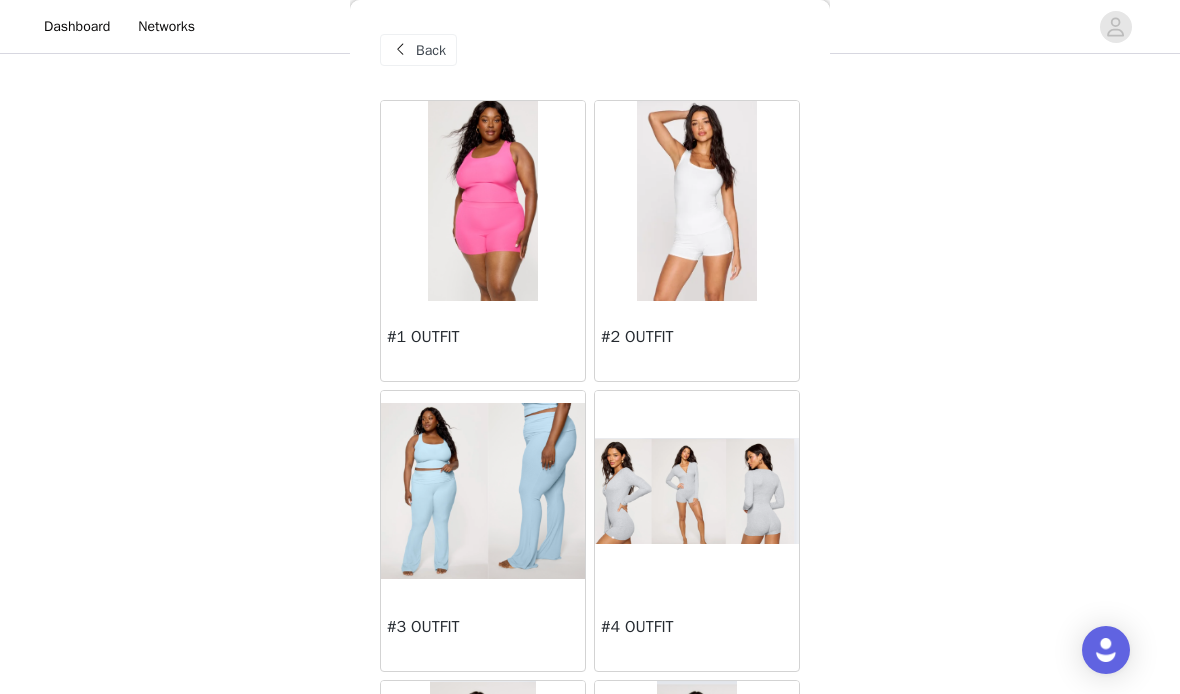 click at bounding box center [483, 201] 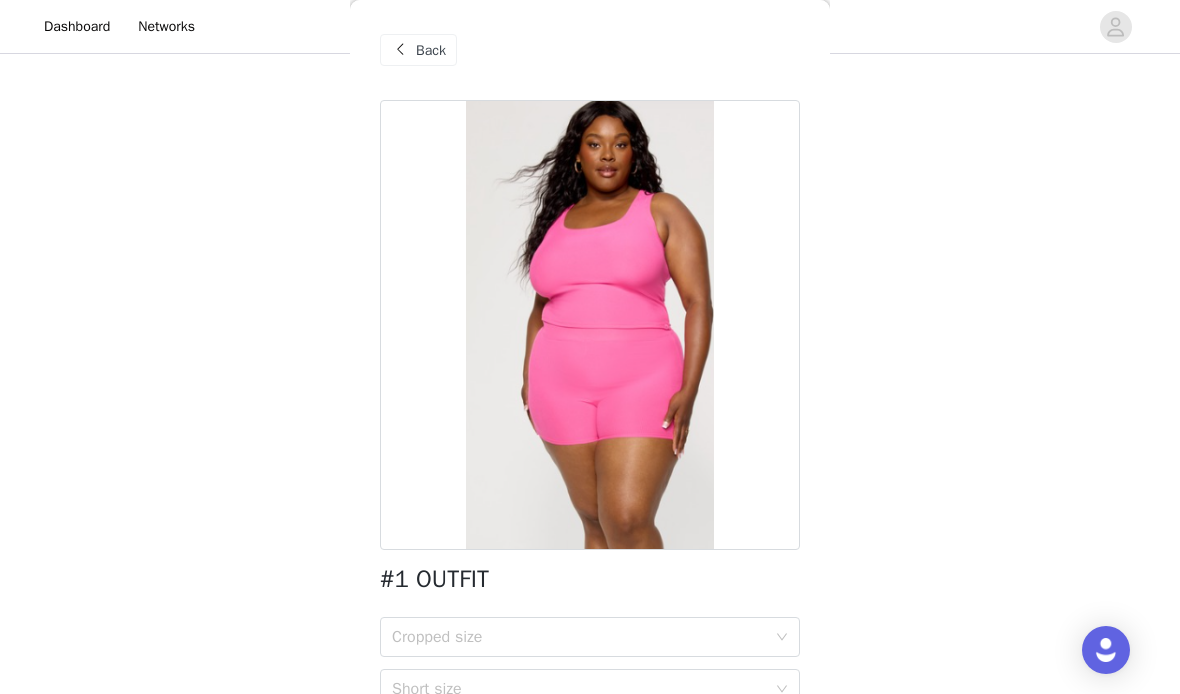 click on "Cropped size" at bounding box center (579, 637) 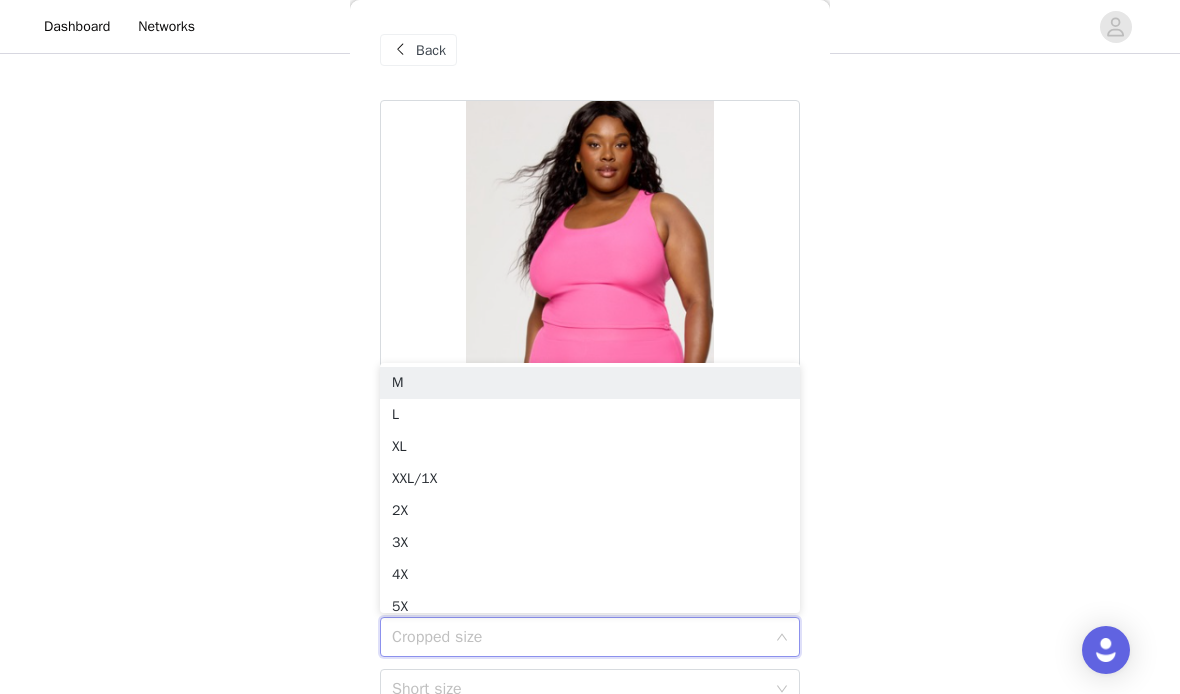 click on "M" at bounding box center (590, 383) 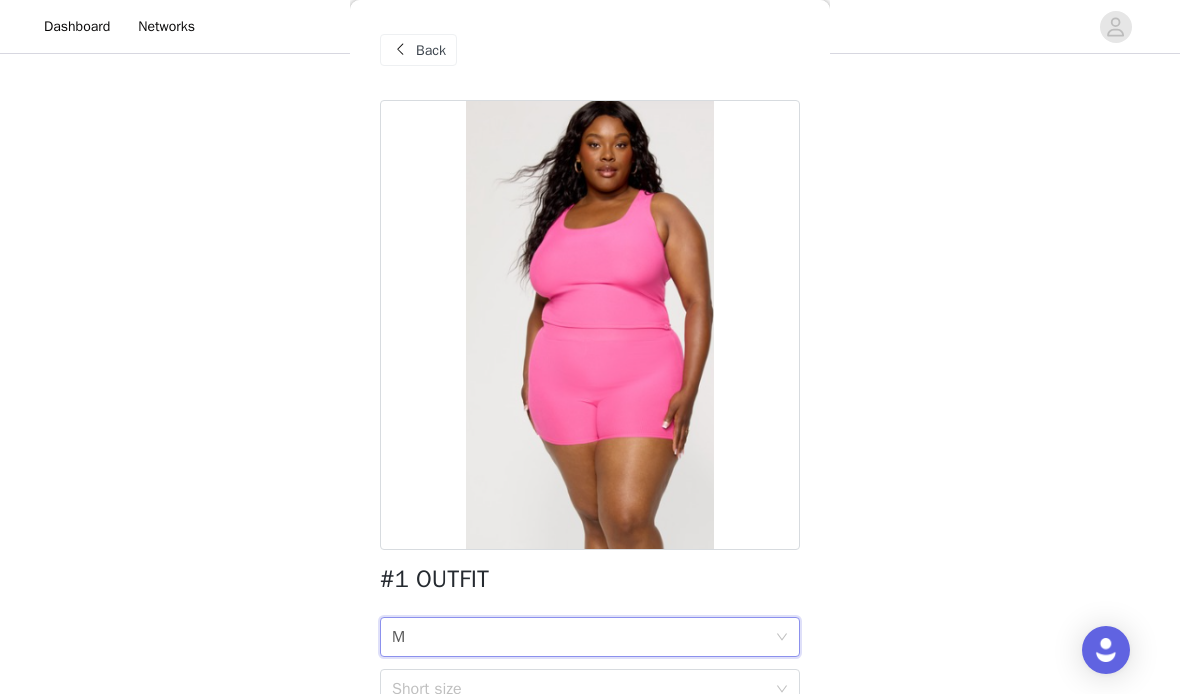 click on "Short size" at bounding box center [579, 689] 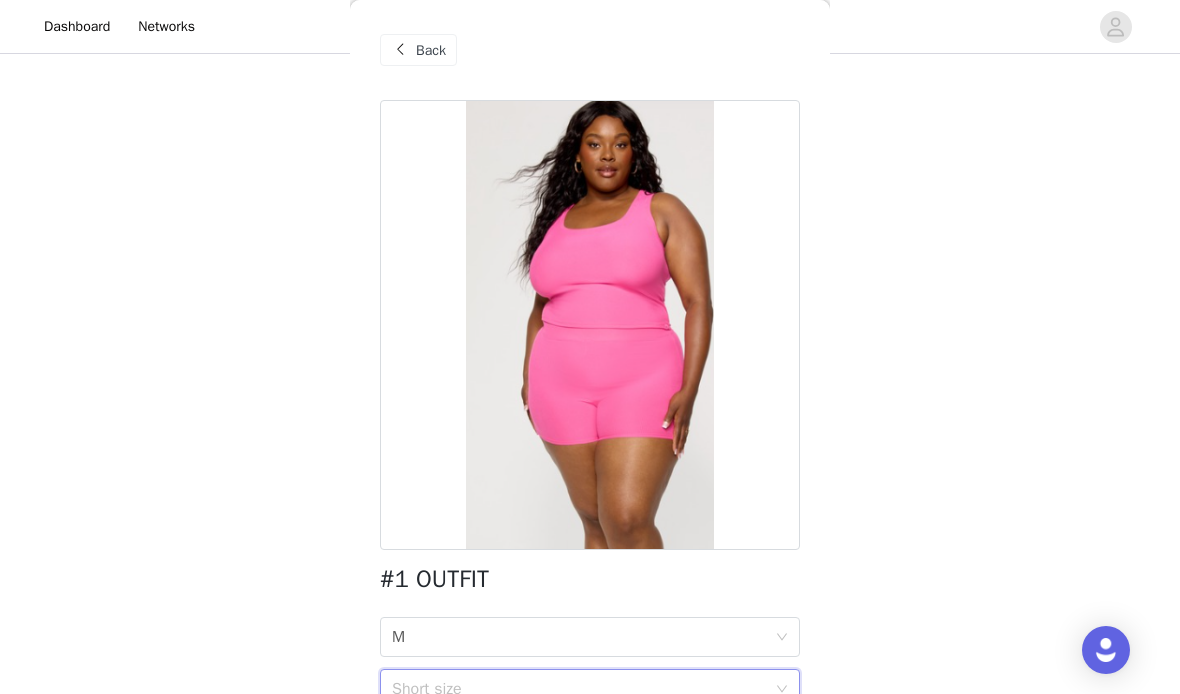 scroll, scrollTop: 0, scrollLeft: 0, axis: both 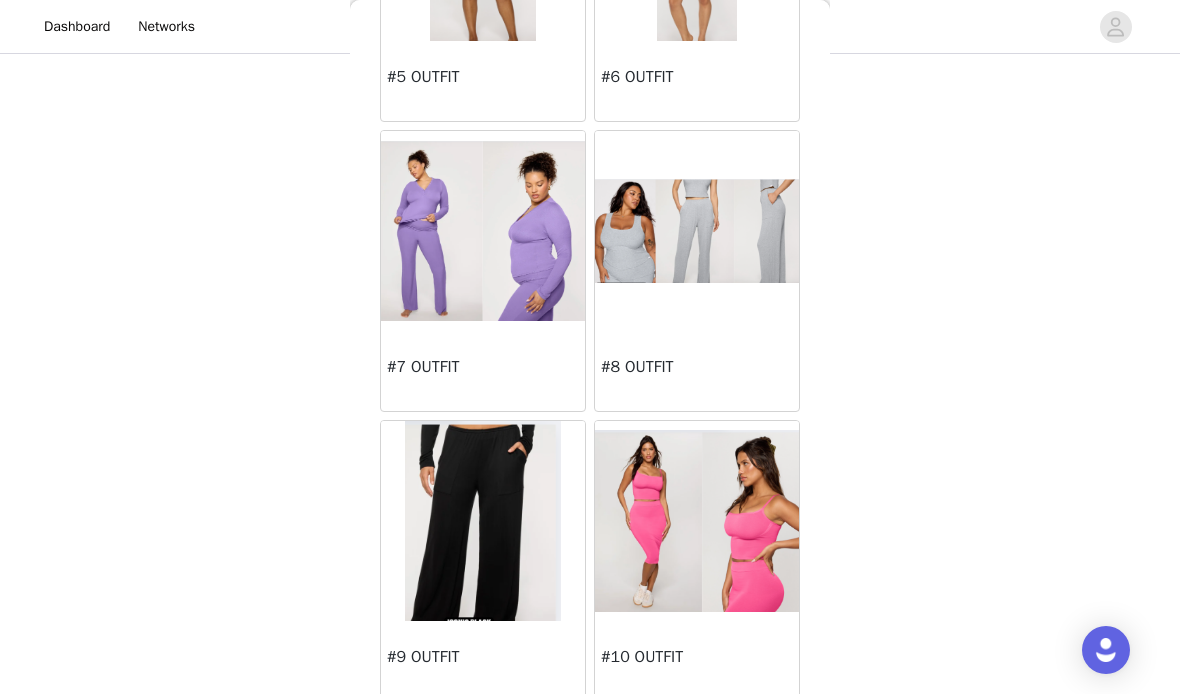 click at bounding box center [483, 521] 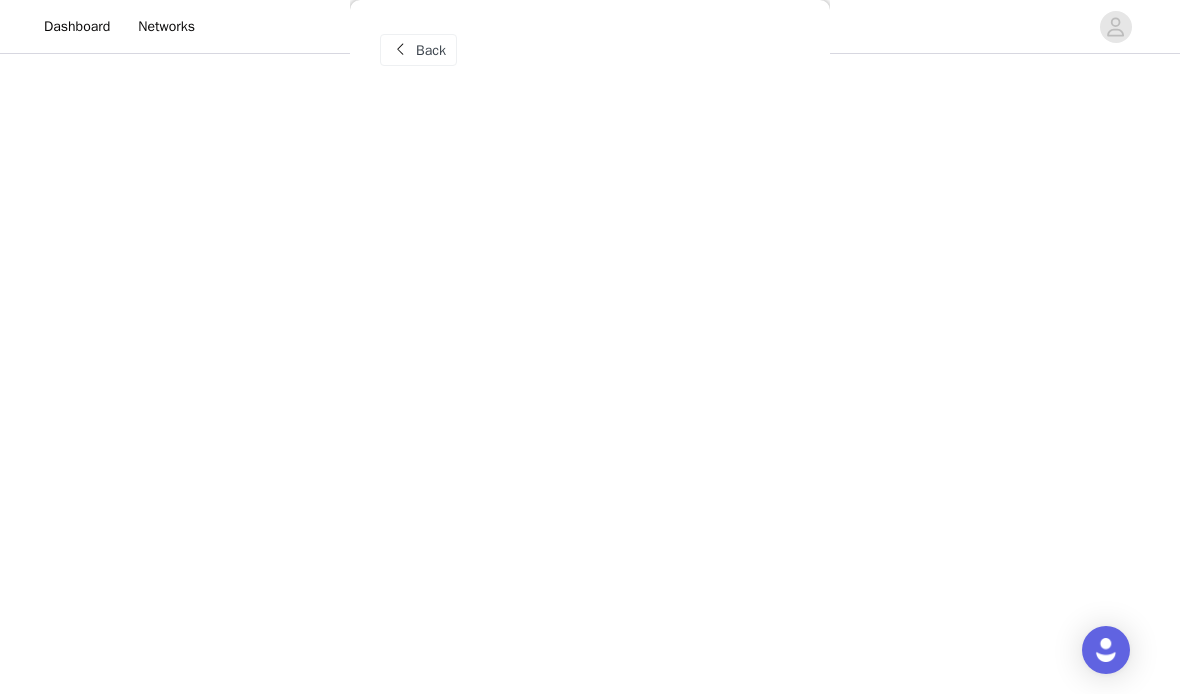 scroll, scrollTop: 0, scrollLeft: 0, axis: both 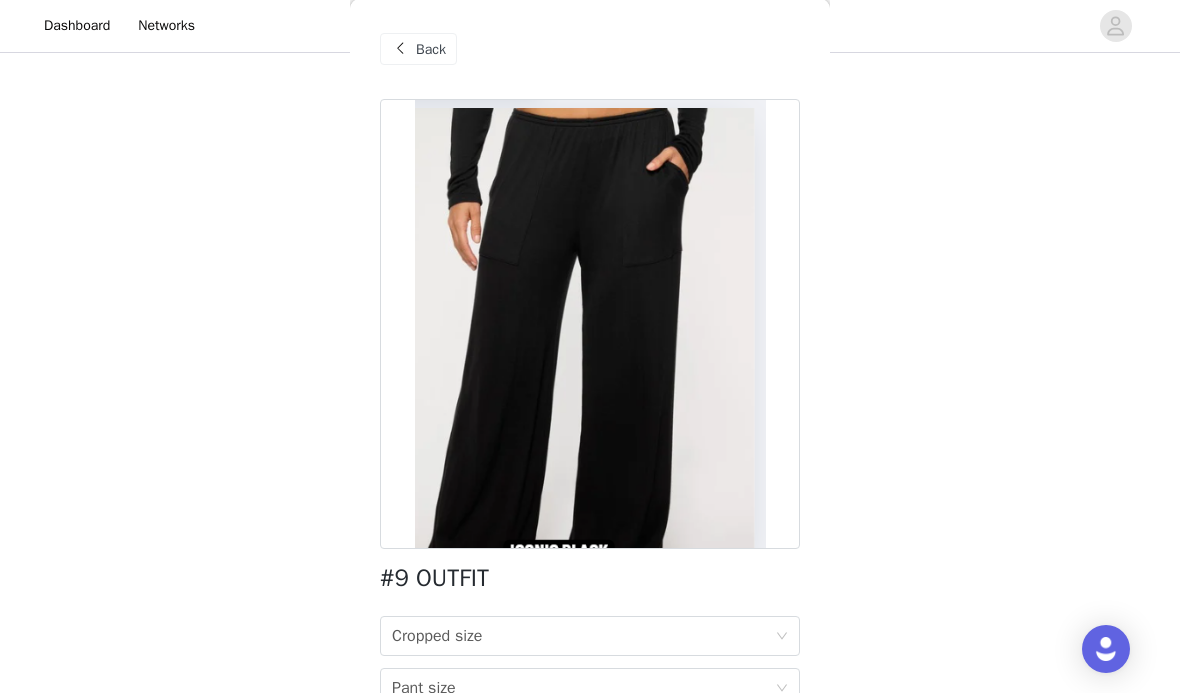 click on "Cropped size Cropped size" at bounding box center [583, 637] 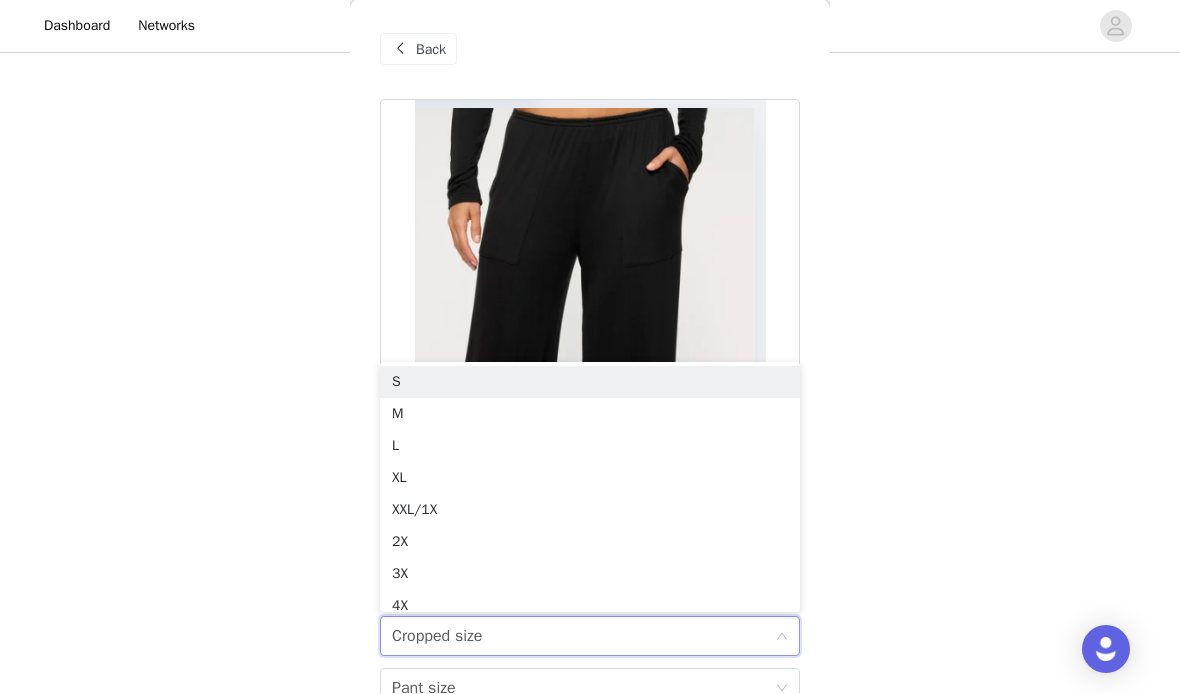 click on "S" at bounding box center (590, 383) 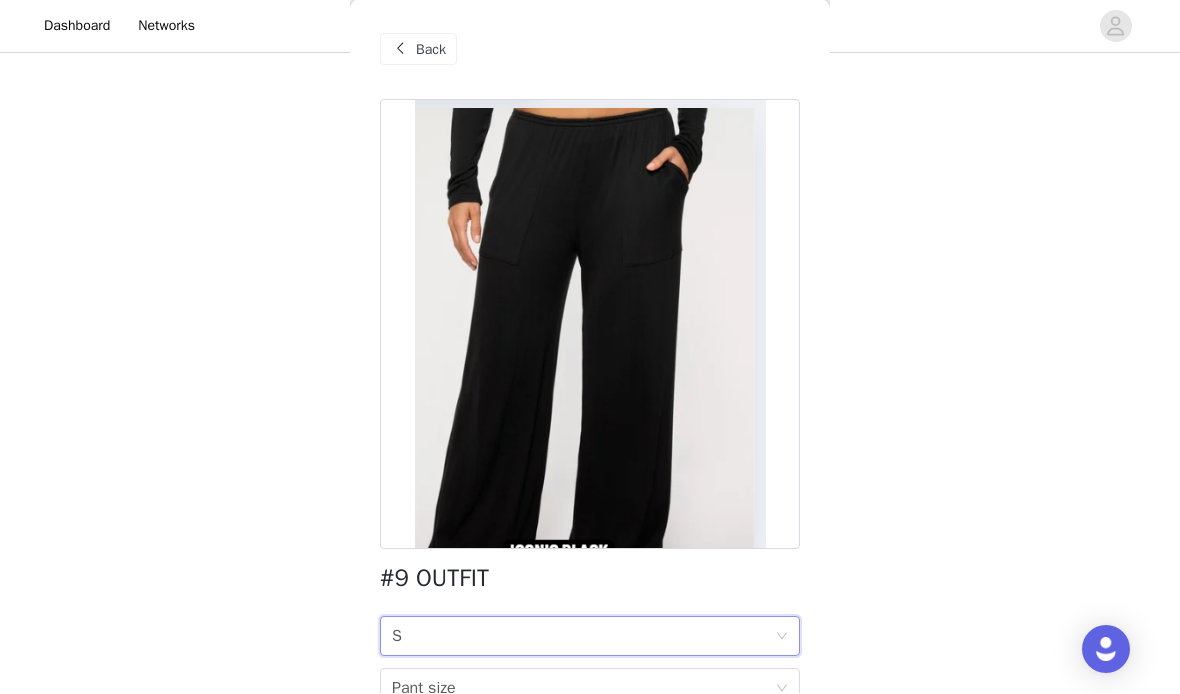 click on "Pant size Pant size" at bounding box center (583, 689) 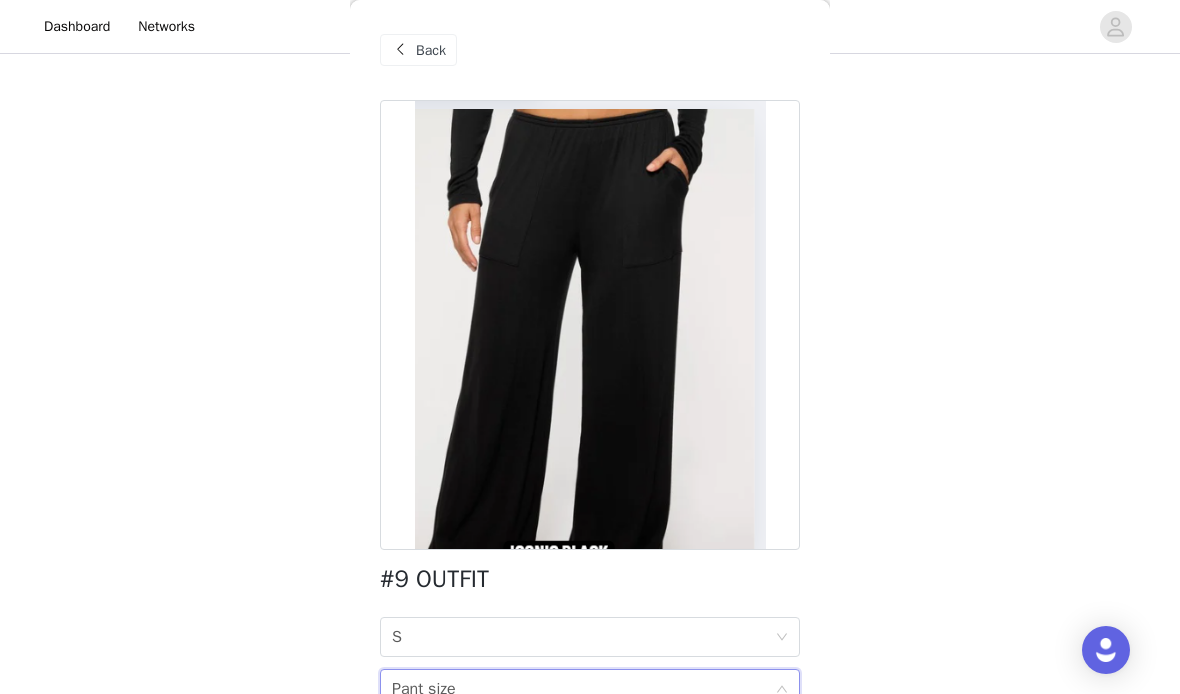 click on "S" at bounding box center (590, 734) 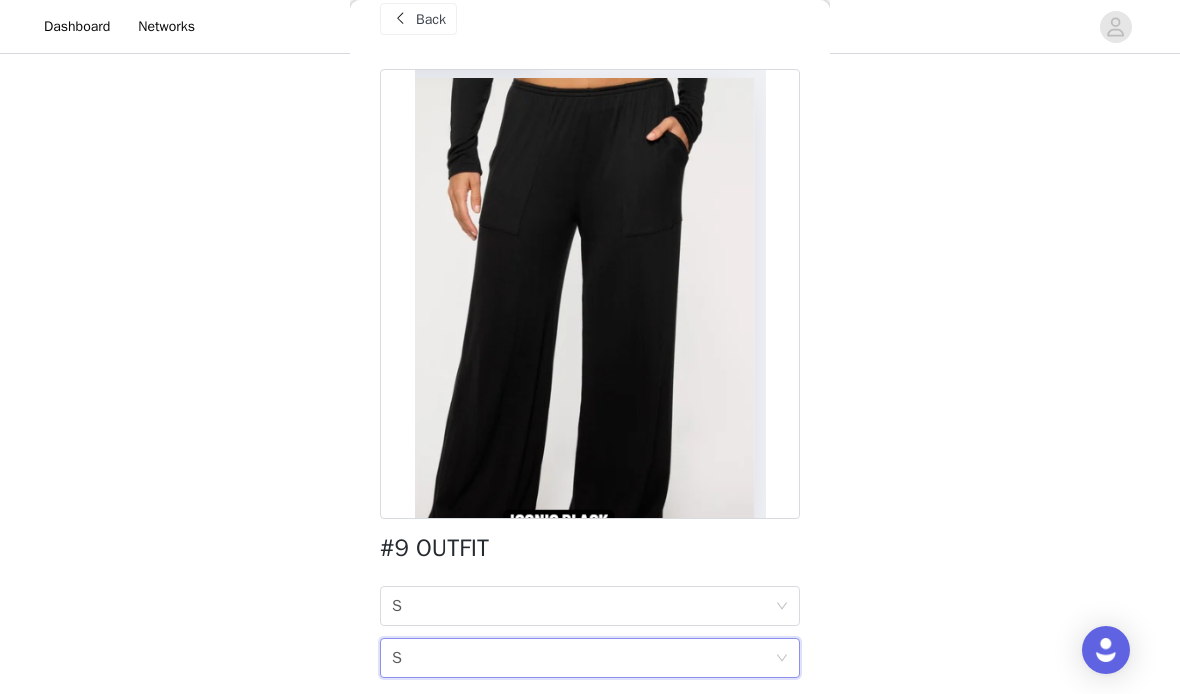 scroll, scrollTop: 30, scrollLeft: 0, axis: vertical 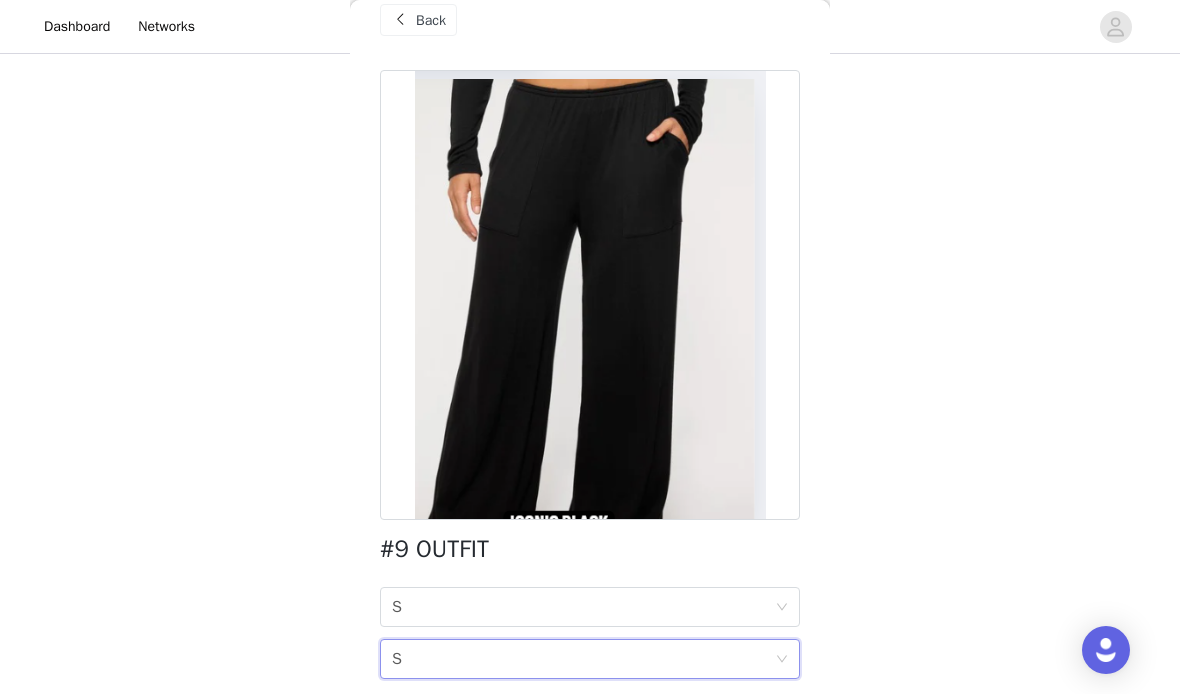 click on "Add Product" at bounding box center (590, 719) 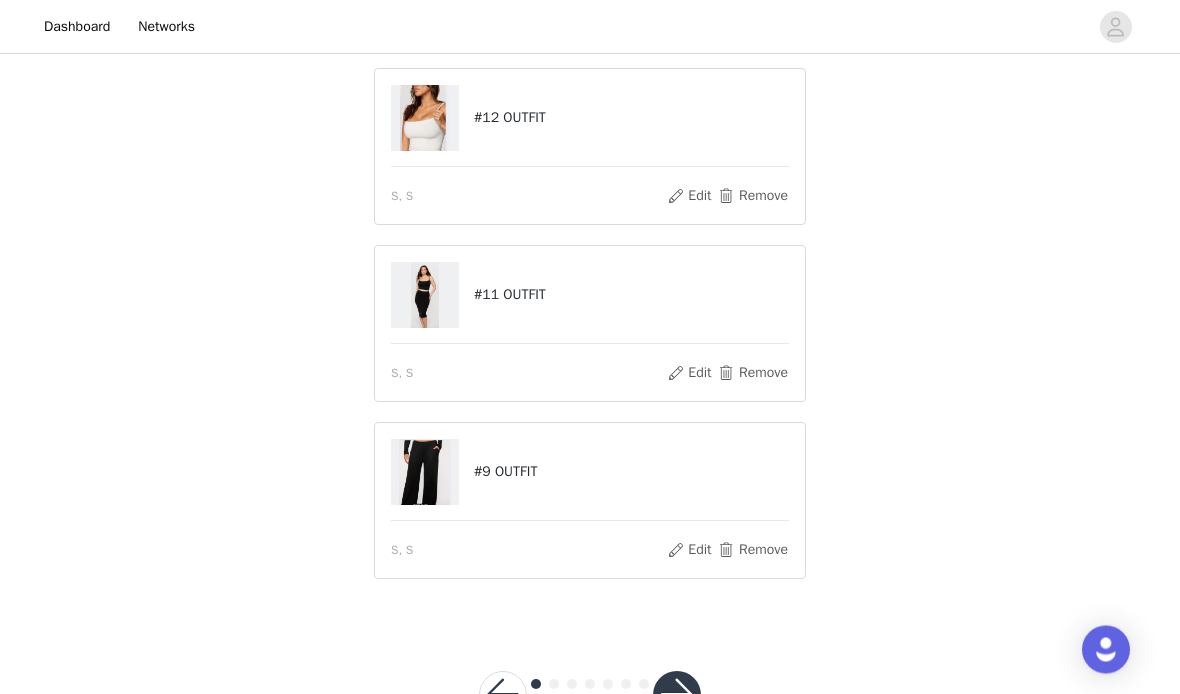 click at bounding box center [677, 696] 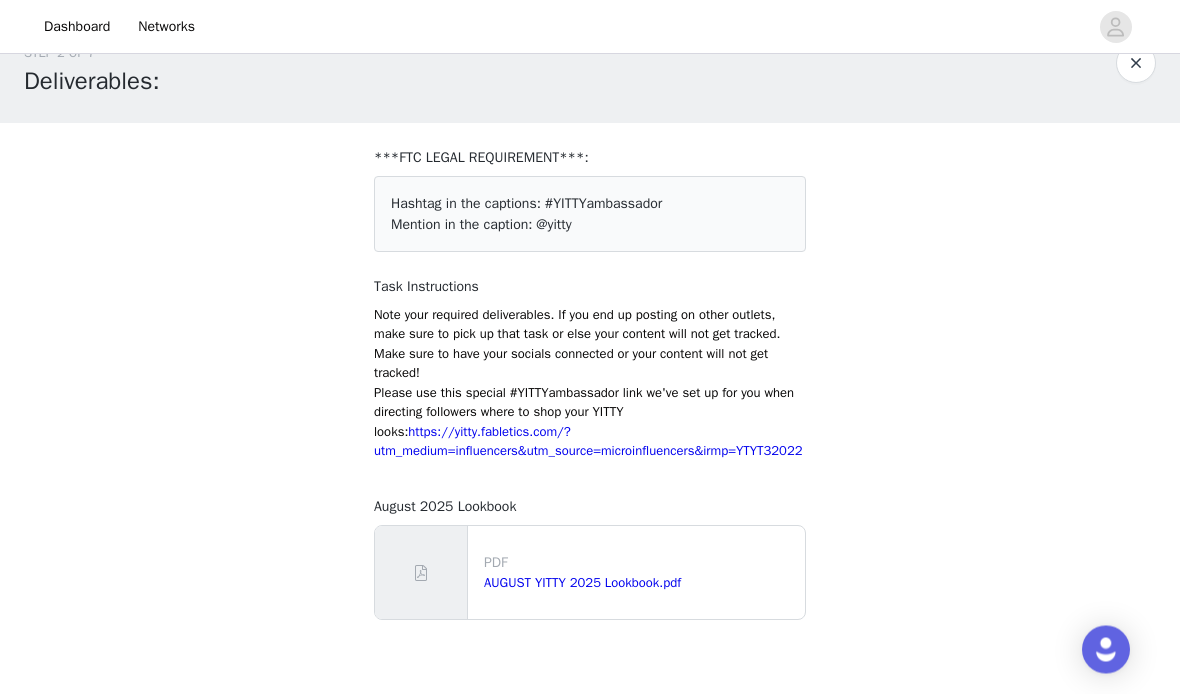 scroll, scrollTop: 39, scrollLeft: 0, axis: vertical 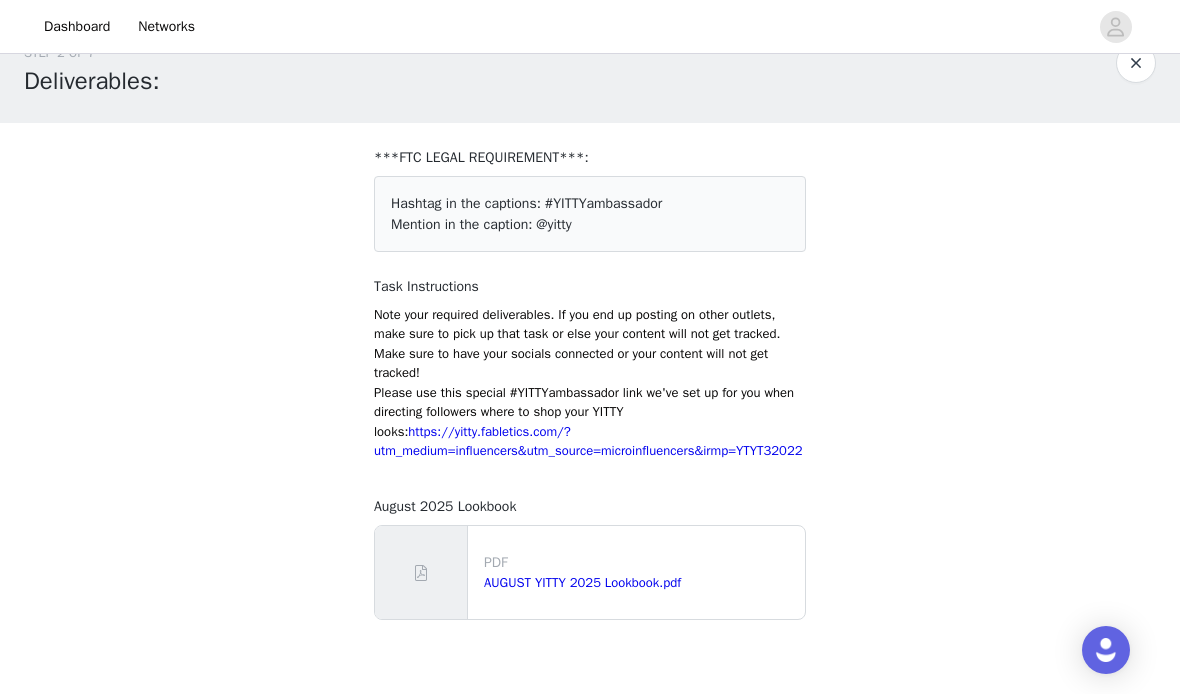 click at bounding box center (677, 732) 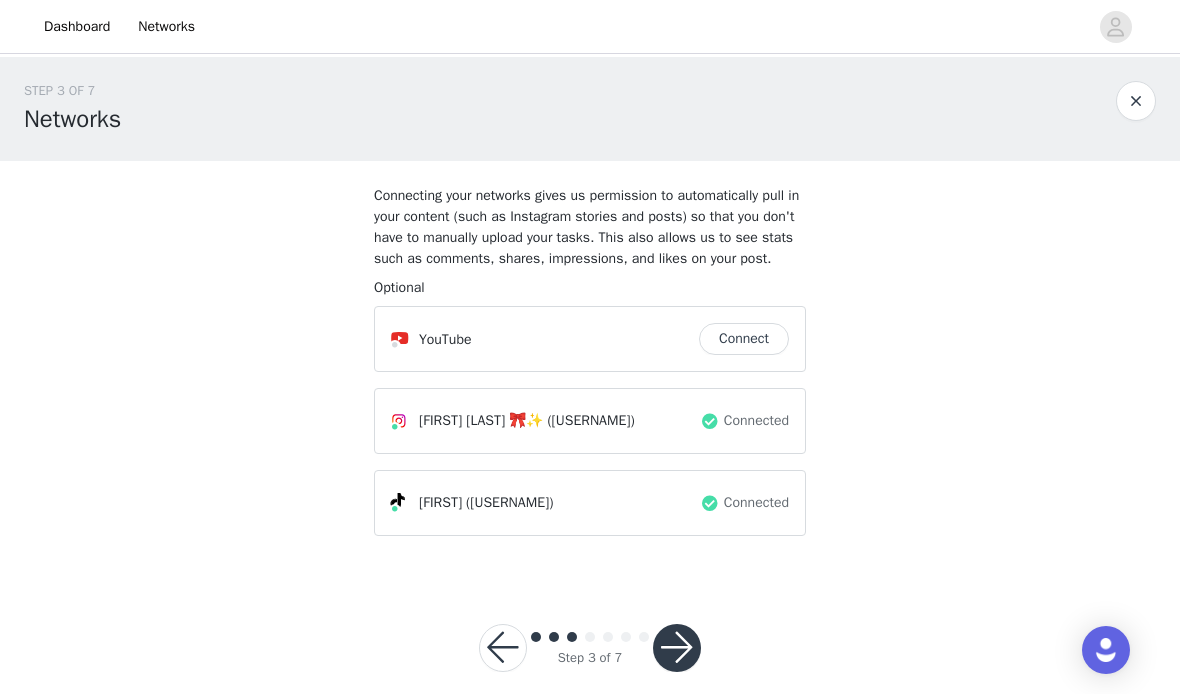 scroll, scrollTop: 47, scrollLeft: 0, axis: vertical 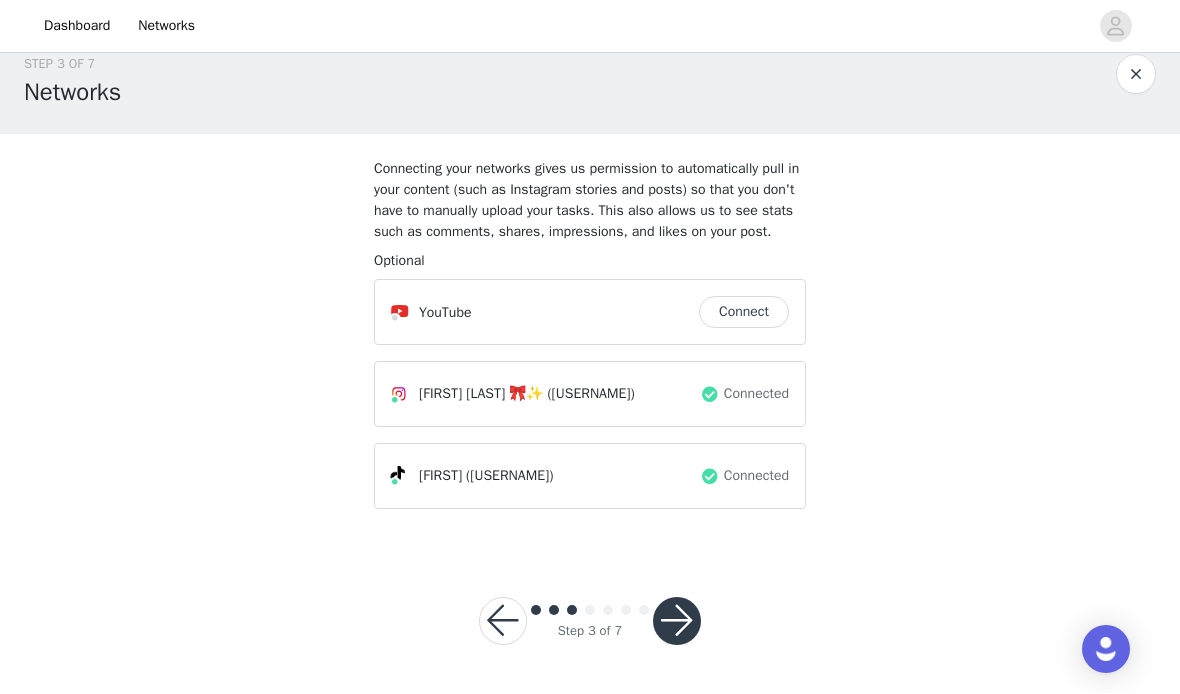click at bounding box center (677, 622) 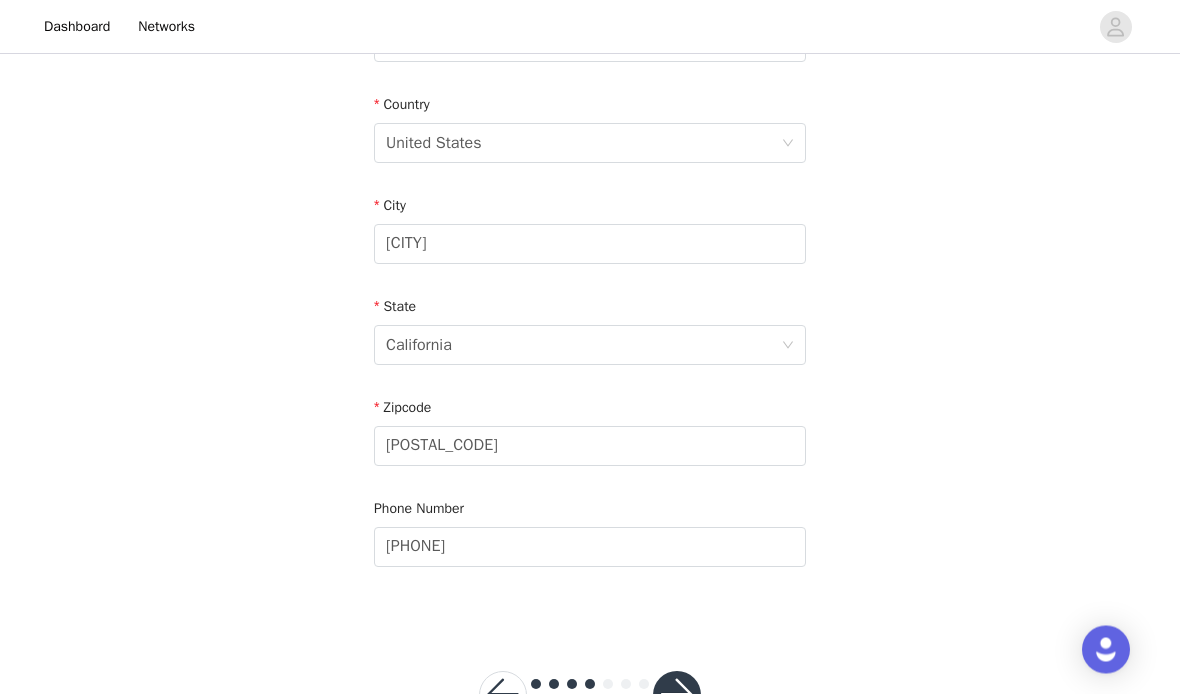 scroll, scrollTop: 617, scrollLeft: 0, axis: vertical 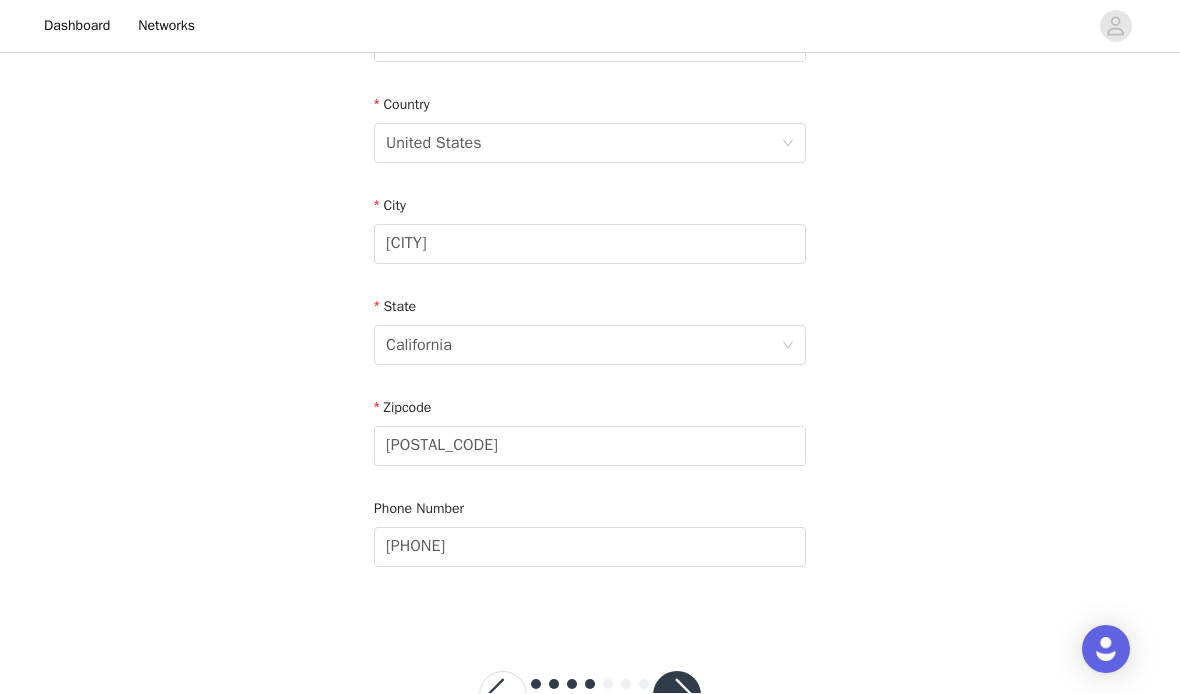 click at bounding box center [677, 696] 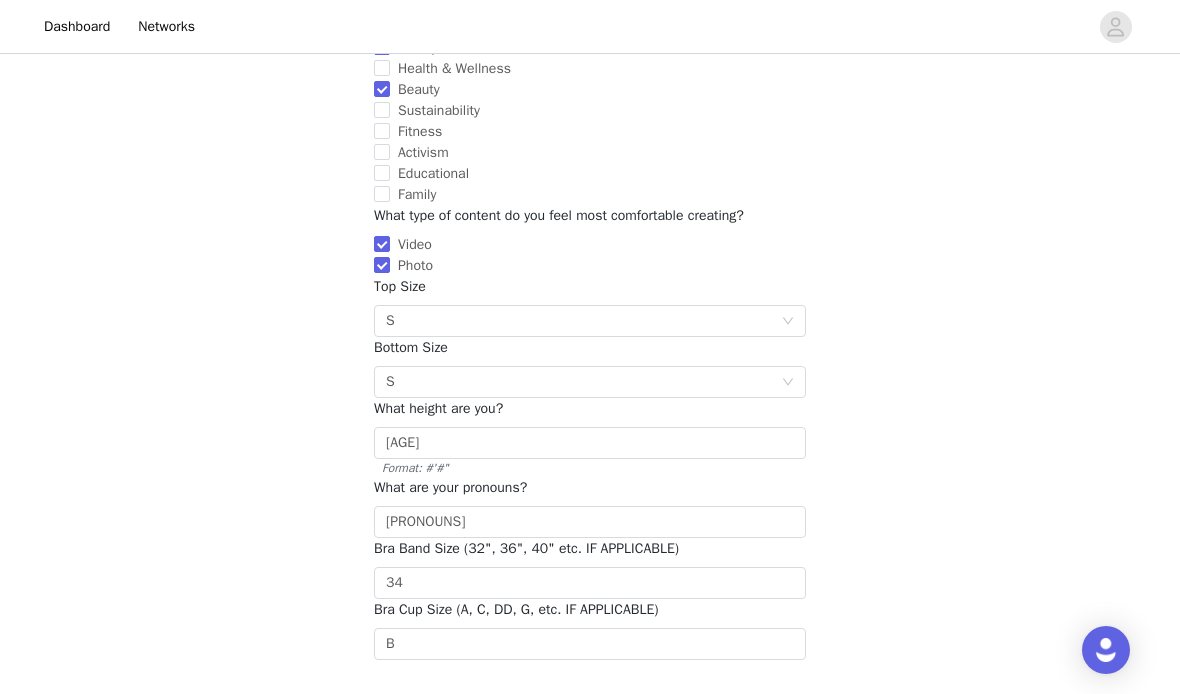 scroll, scrollTop: 427, scrollLeft: 0, axis: vertical 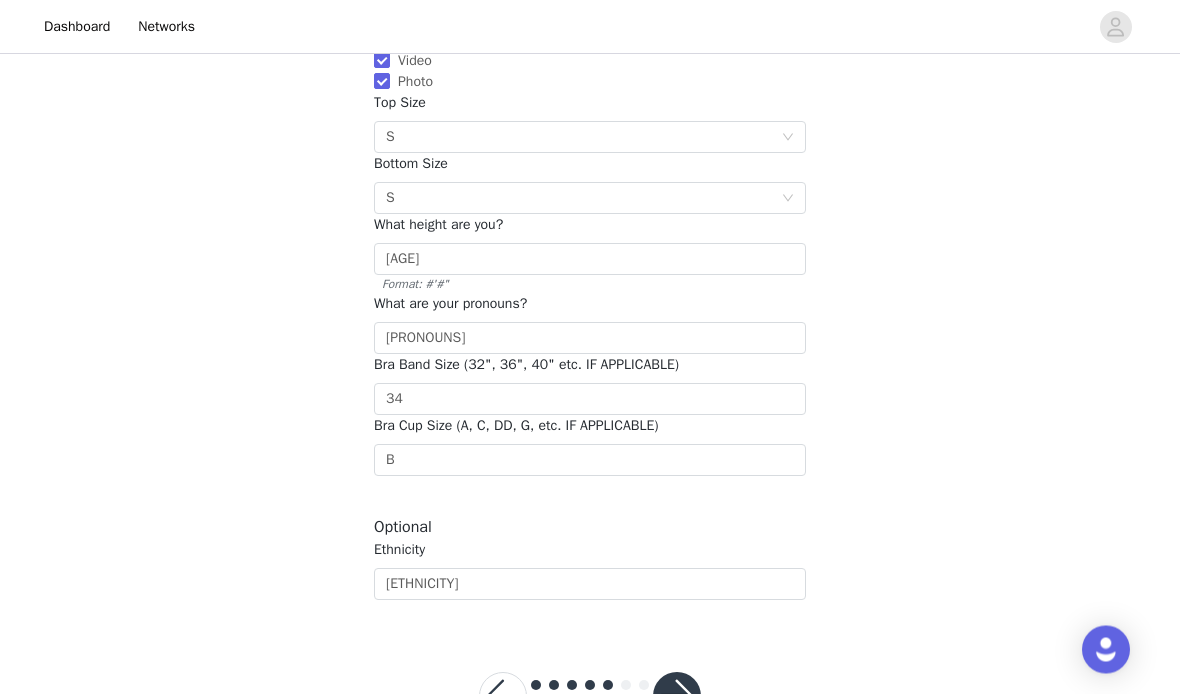 click at bounding box center (677, 697) 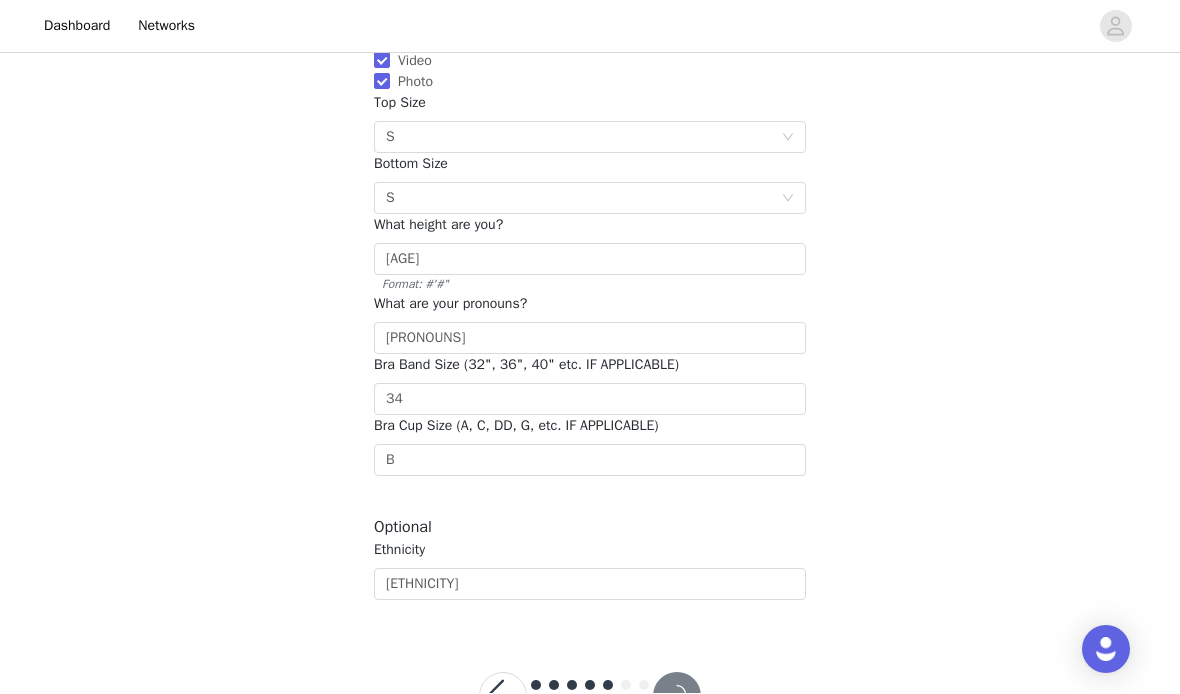 scroll, scrollTop: 0, scrollLeft: 0, axis: both 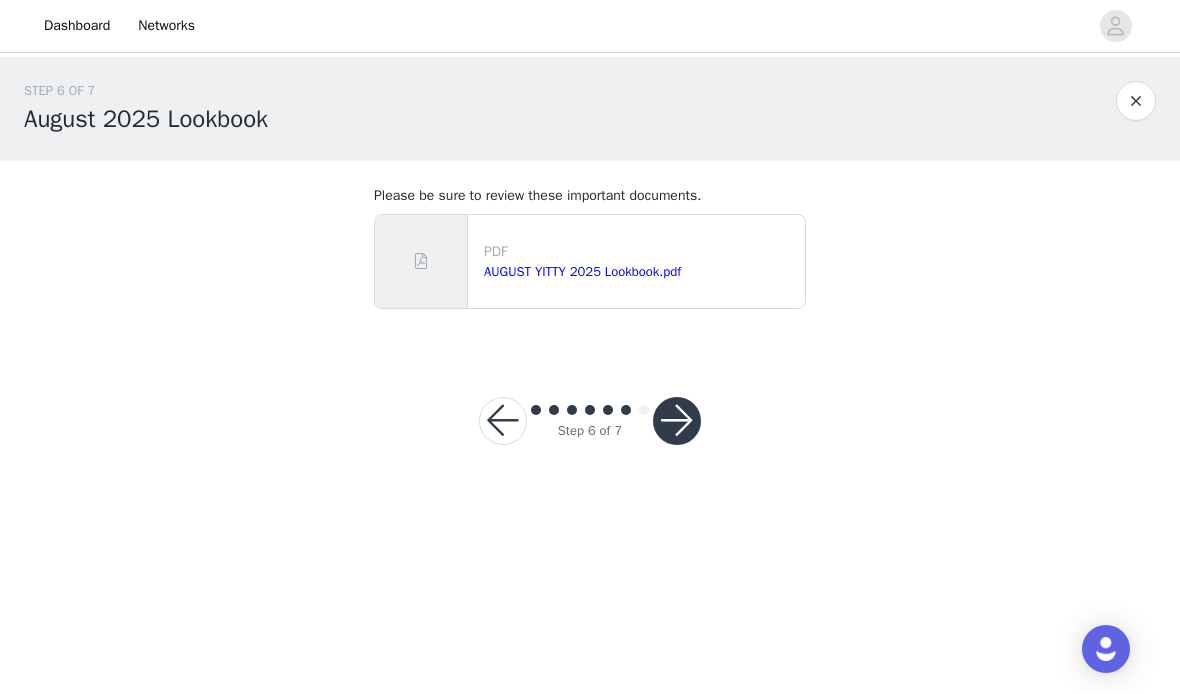 click at bounding box center [677, 422] 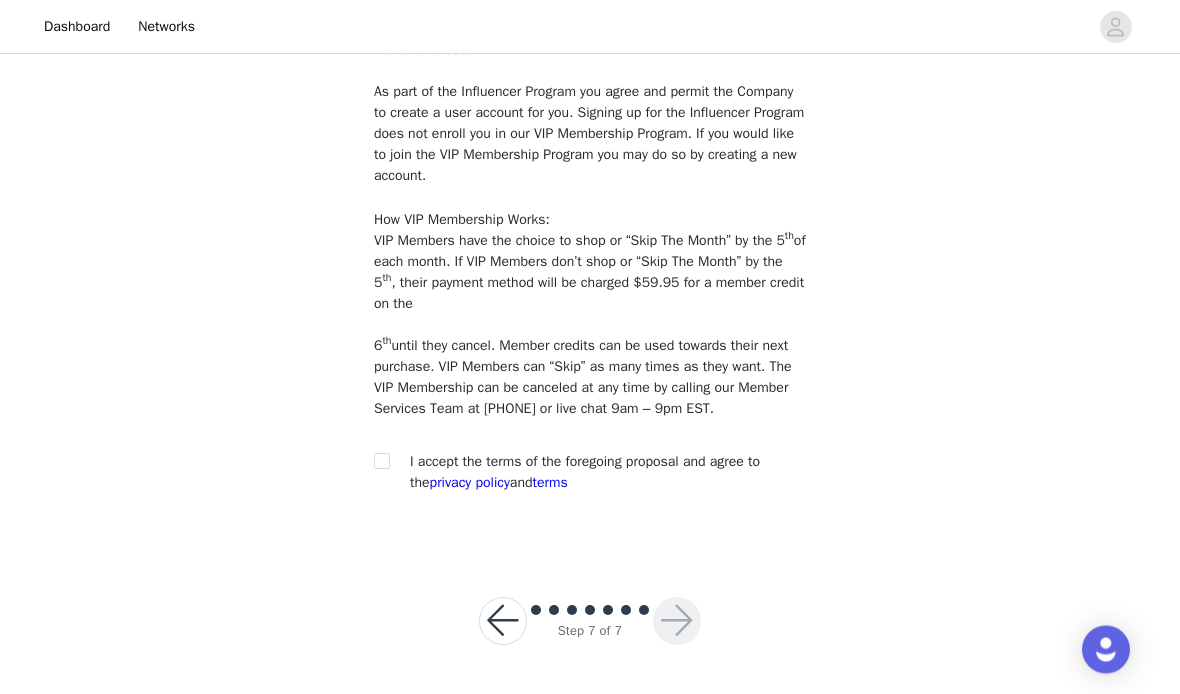 click at bounding box center [381, 461] 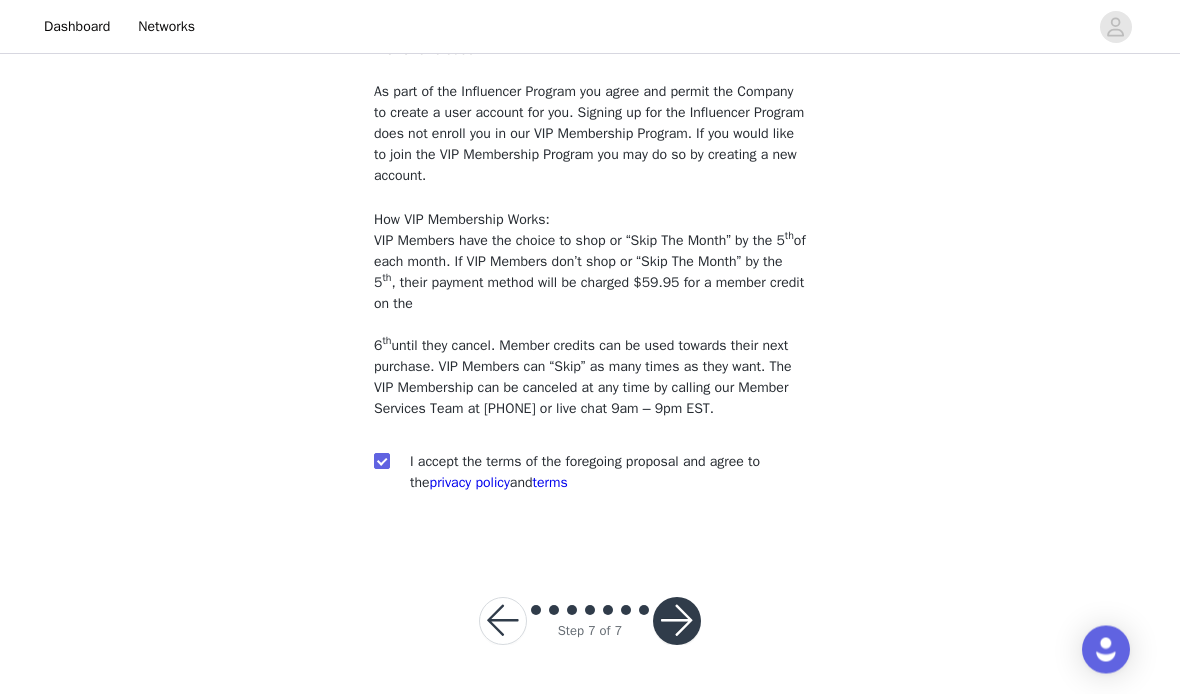 checkbox on "true" 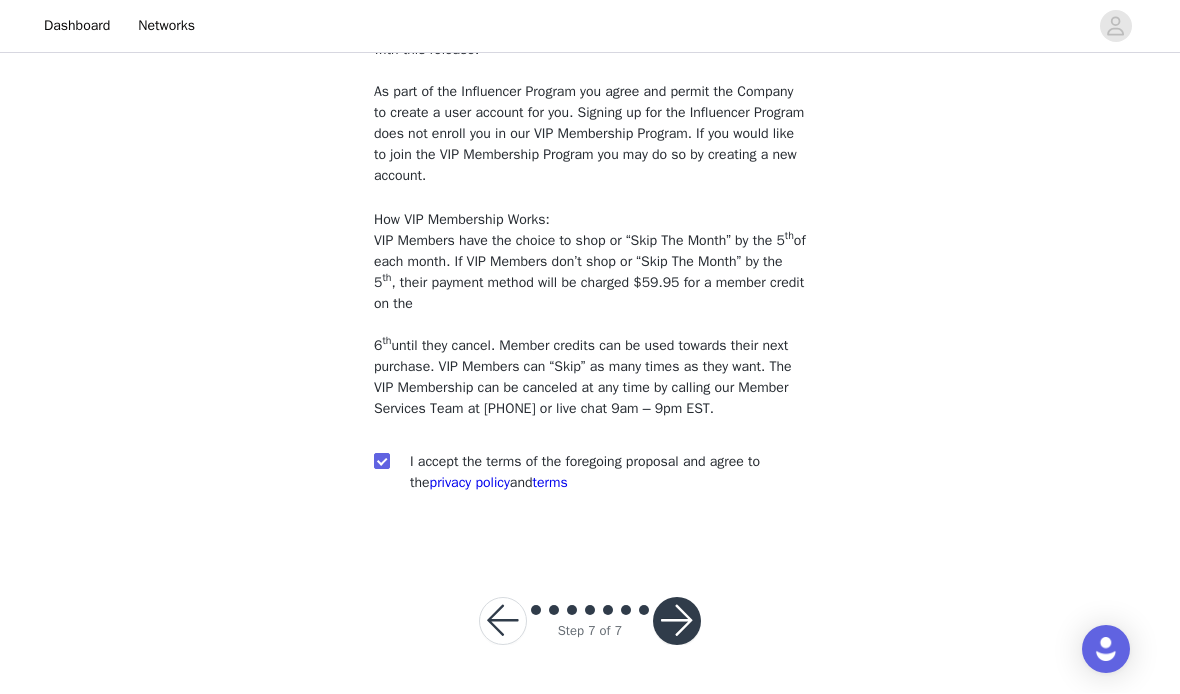 click on "Step 7 of 7" at bounding box center (590, 622) 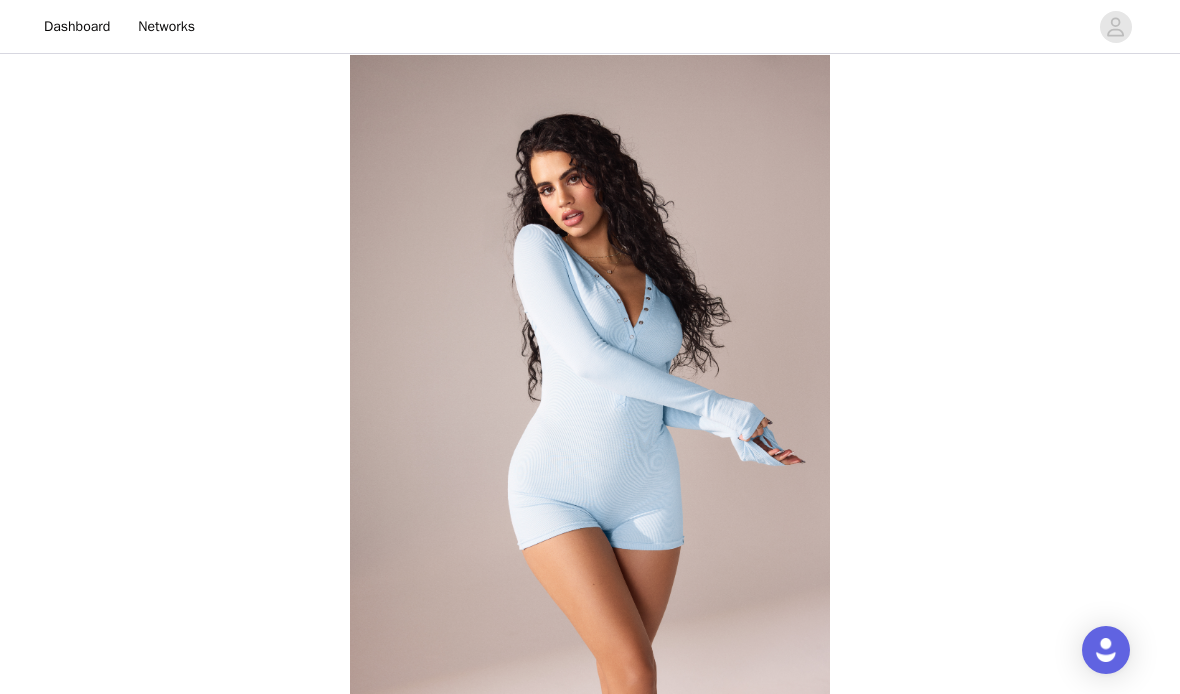 scroll, scrollTop: 0, scrollLeft: 0, axis: both 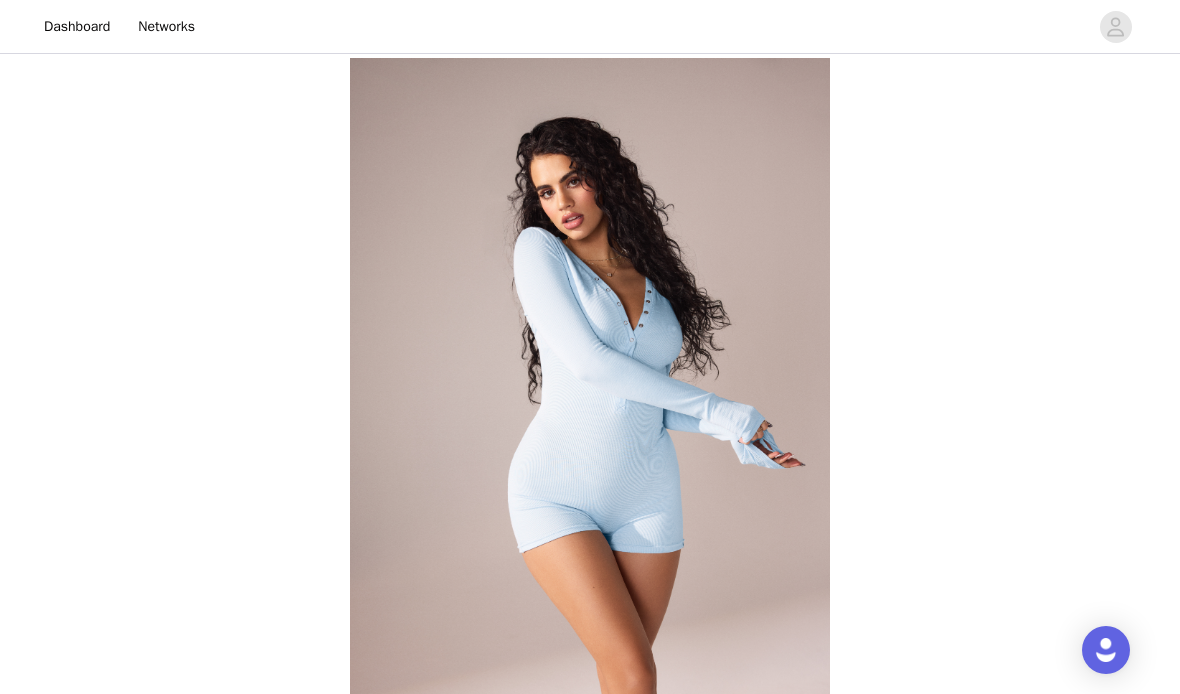 click at bounding box center (647, 26) 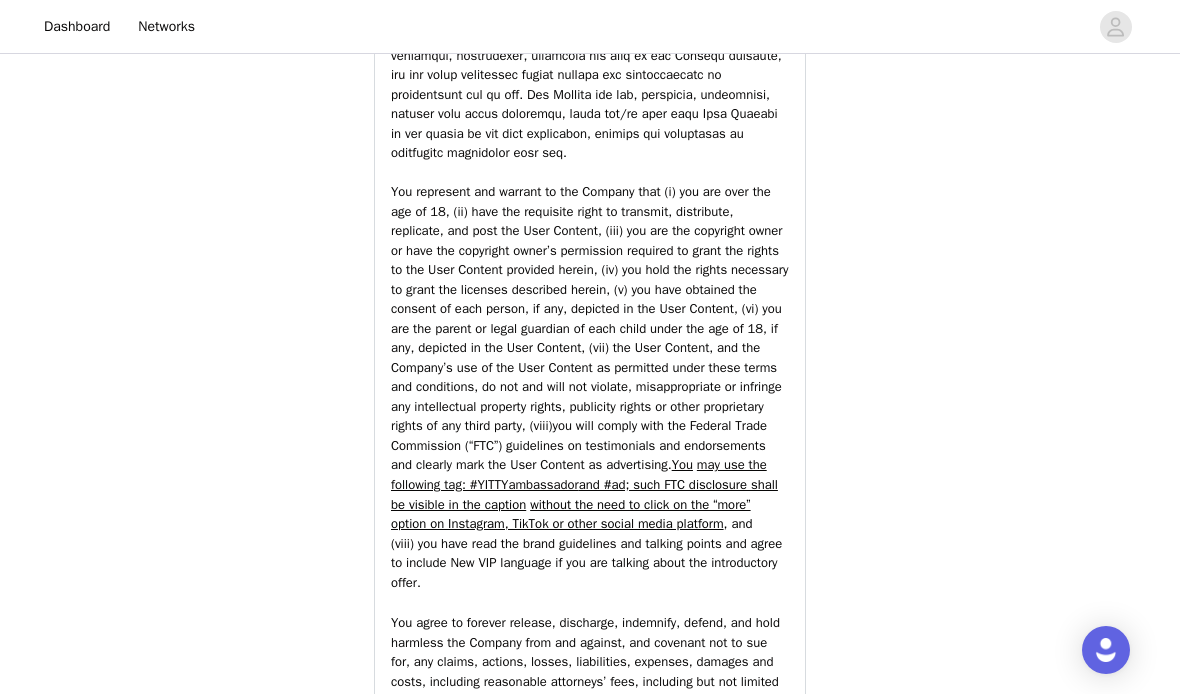 scroll, scrollTop: 3549, scrollLeft: 0, axis: vertical 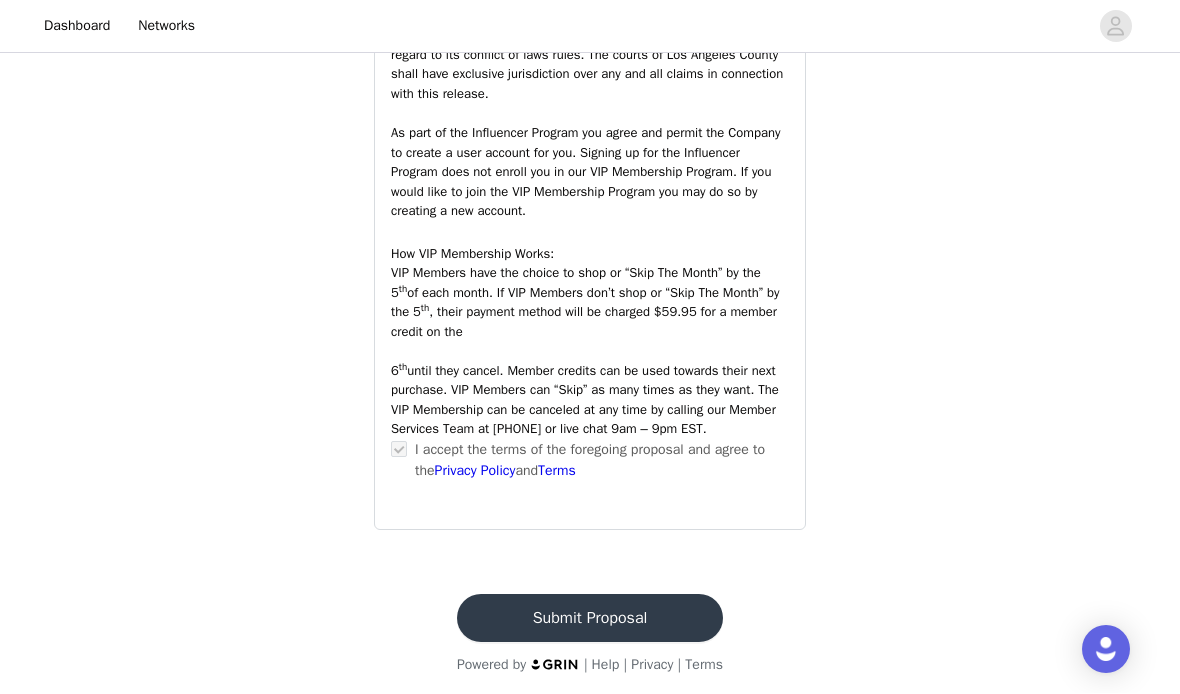 click on "Submit Proposal" at bounding box center (590, 619) 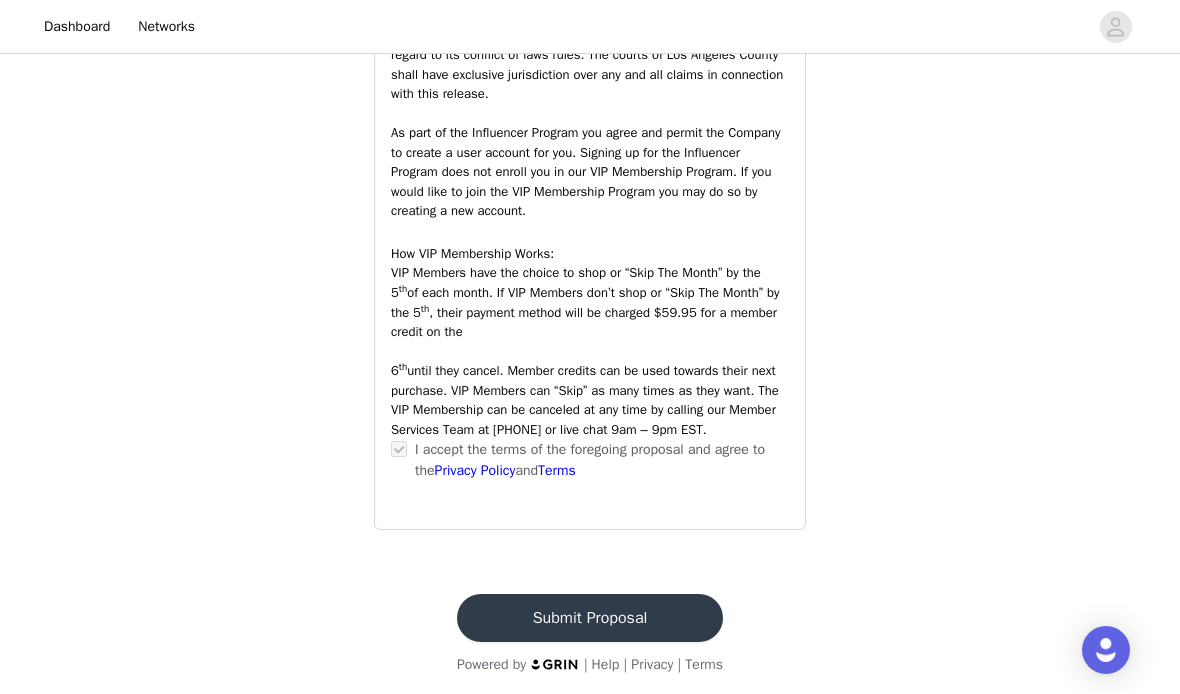 scroll, scrollTop: 0, scrollLeft: 0, axis: both 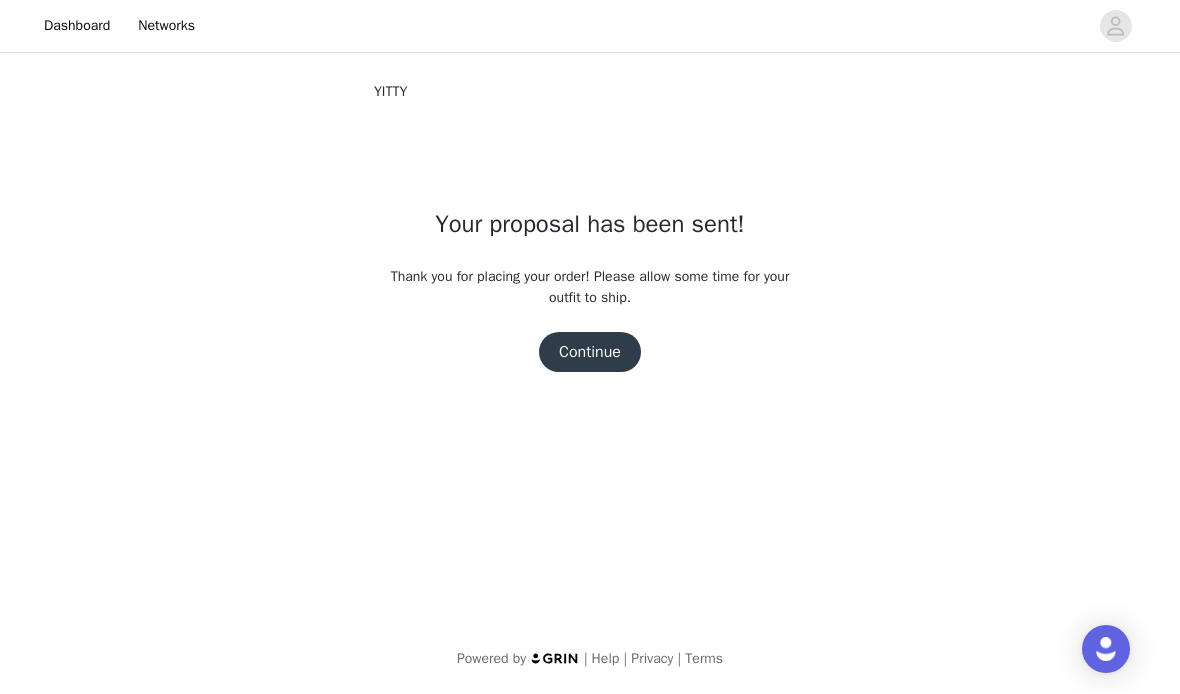 click on "Continue" at bounding box center [590, 353] 